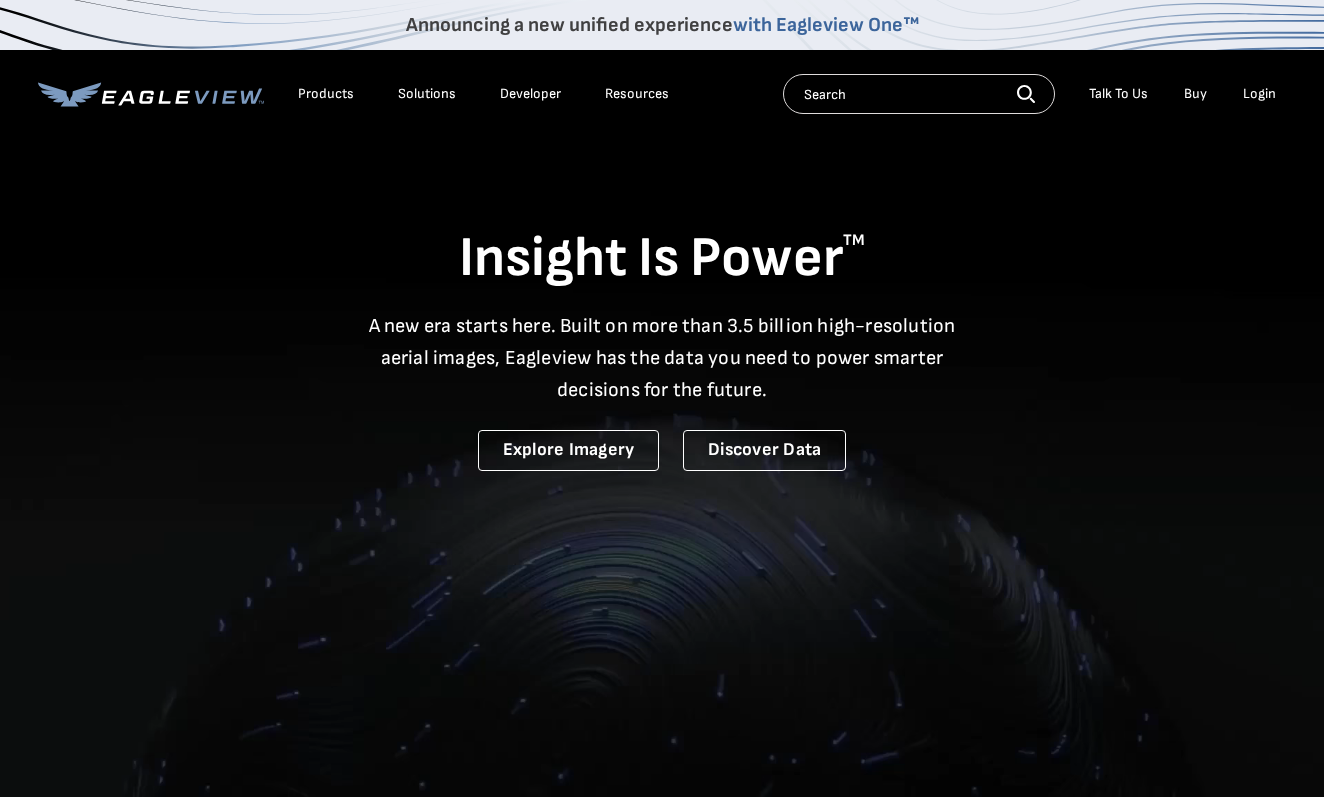 scroll, scrollTop: 0, scrollLeft: 0, axis: both 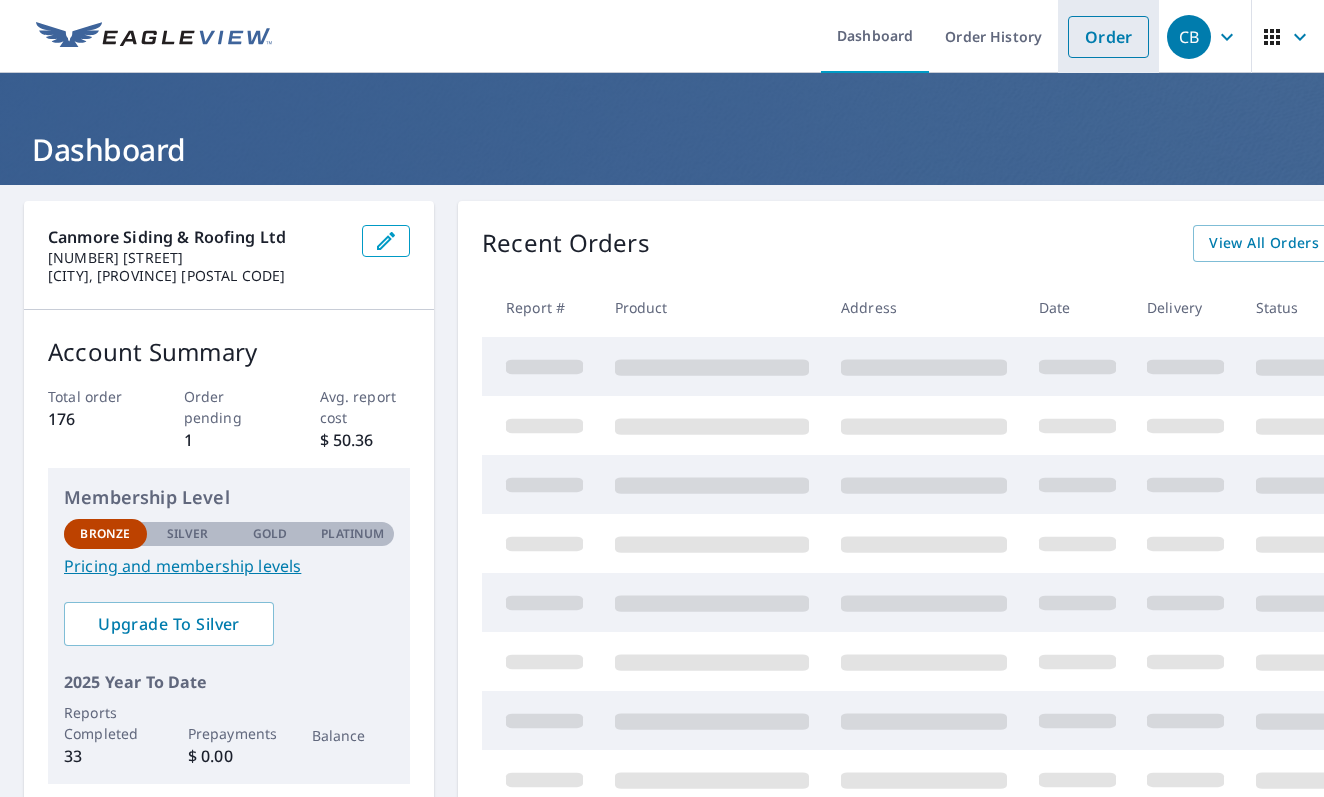 click on "Order" at bounding box center (1108, 37) 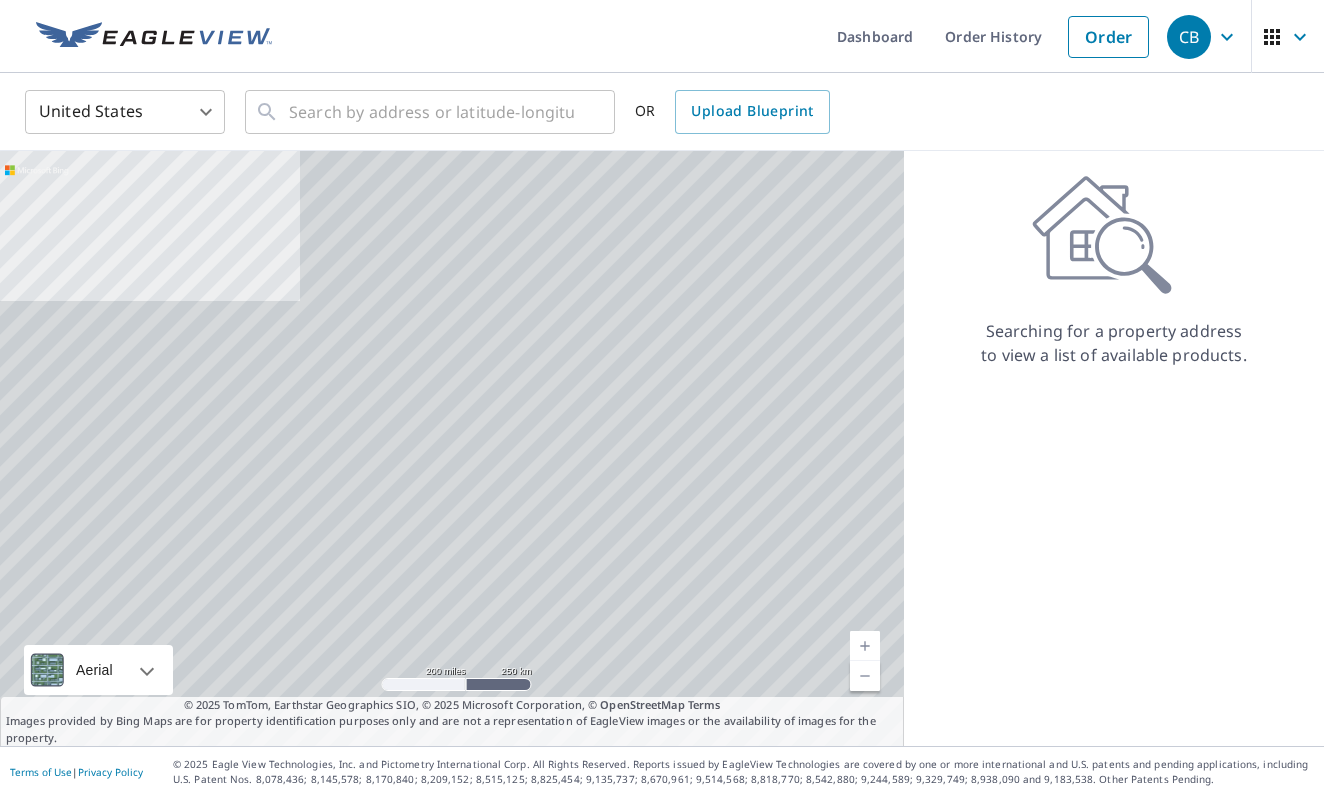 click on "CB CB
Dashboard Order History Order CB United States US ​ ​ OR Upload Blueprint Aerial Road A standard road map Aerial A detailed look from above Labels Labels 200 miles 250 km © 2025 TomTom, Earthstar Geographics  SIO, © 2025 Microsoft Corporation Terms © 2025 TomTom, Earthstar Geographics SIO, © 2025 Microsoft Corporation, ©   OpenStreetMap   Terms Images provided by Bing Maps are for property identification purposes only and are not a representation of EagleView images or the availability of images for the property. Searching for a property address to view a list of available products. Terms of Use  |  Privacy Policy © 2025 Eagle View Technologies, Inc. and Pictometry International Corp. All Rights Reserved. Reports issued by EagleView Technologies are covered by   one or more international and U.S. patents and pending applications, including U.S. Patent Nos. [PATENT NUMBERS]; [PATENT NUMBERS]; [PATENT NUMBERS]; [PATENT NUMBERS];" at bounding box center [662, 398] 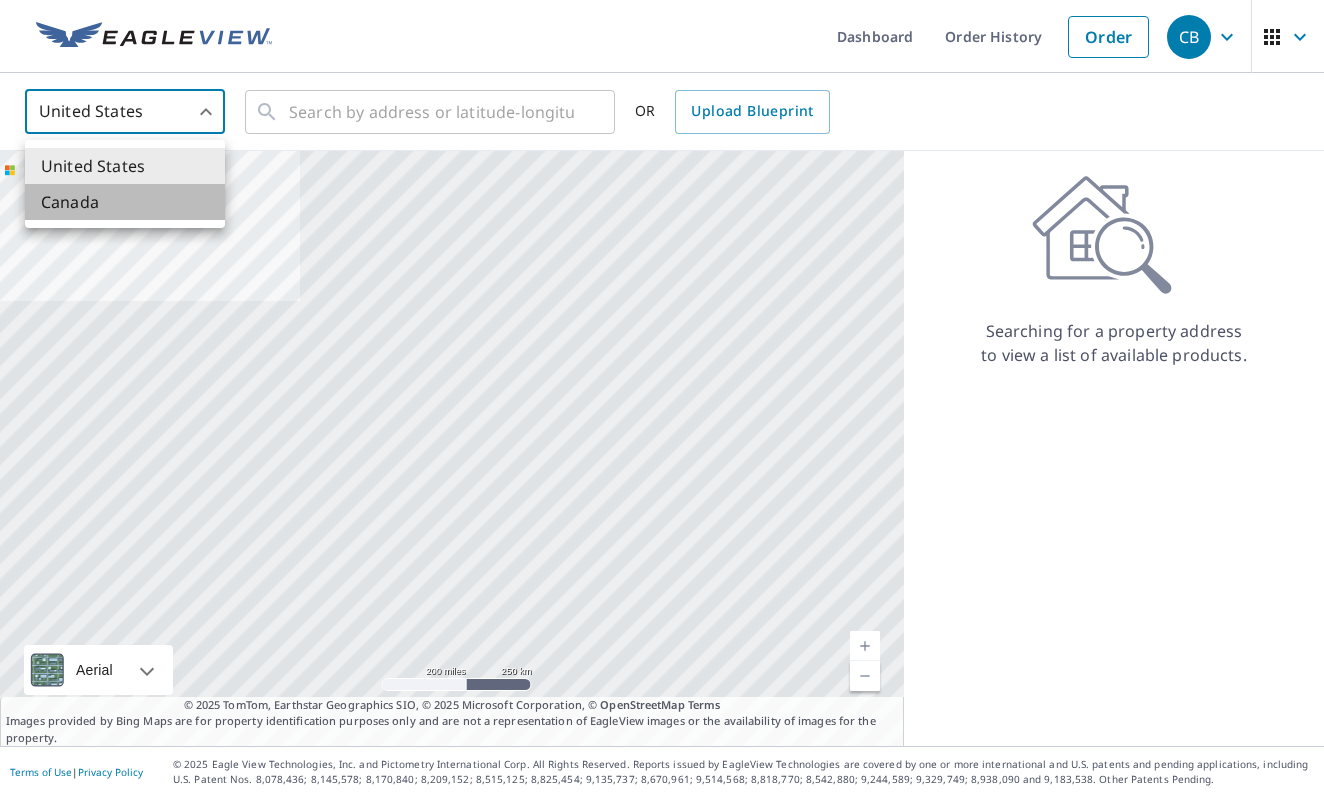 click on "Canada" at bounding box center [125, 202] 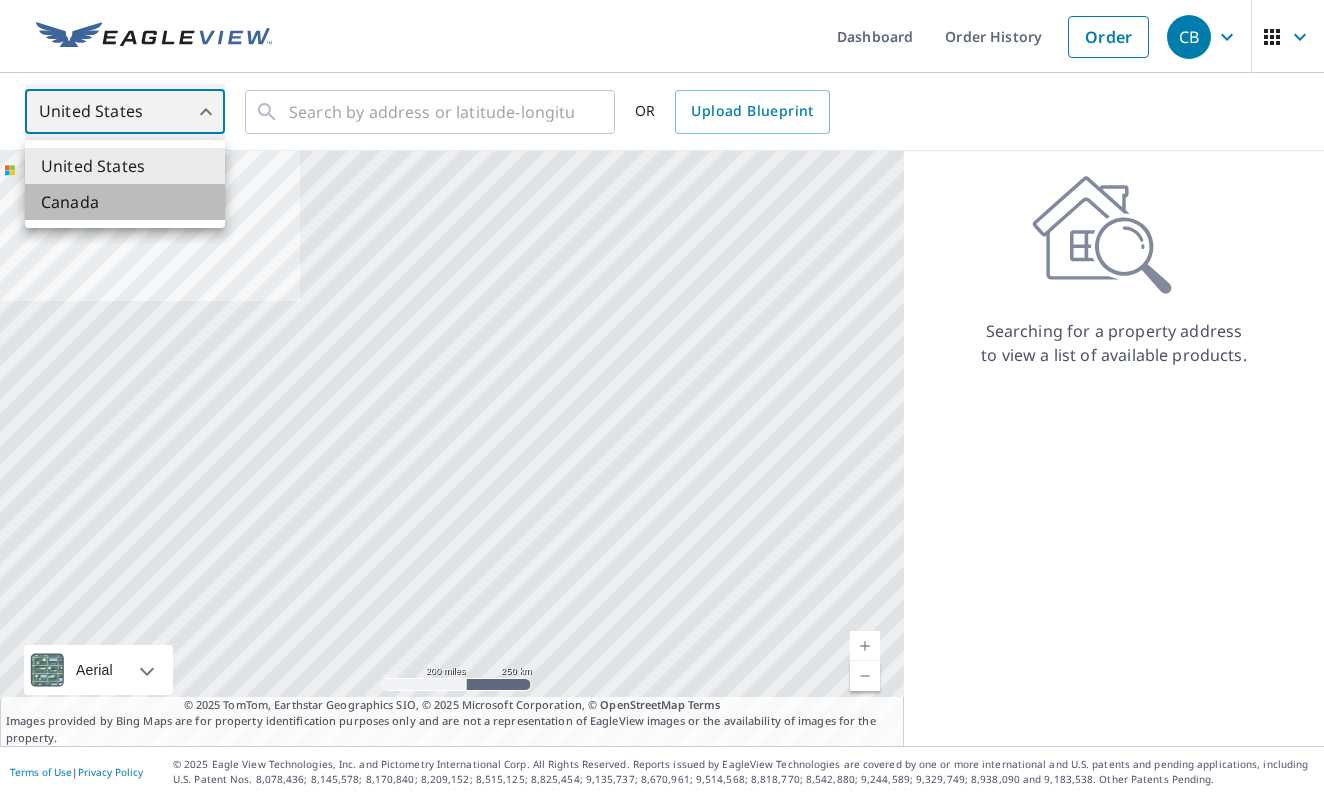 type on "CA" 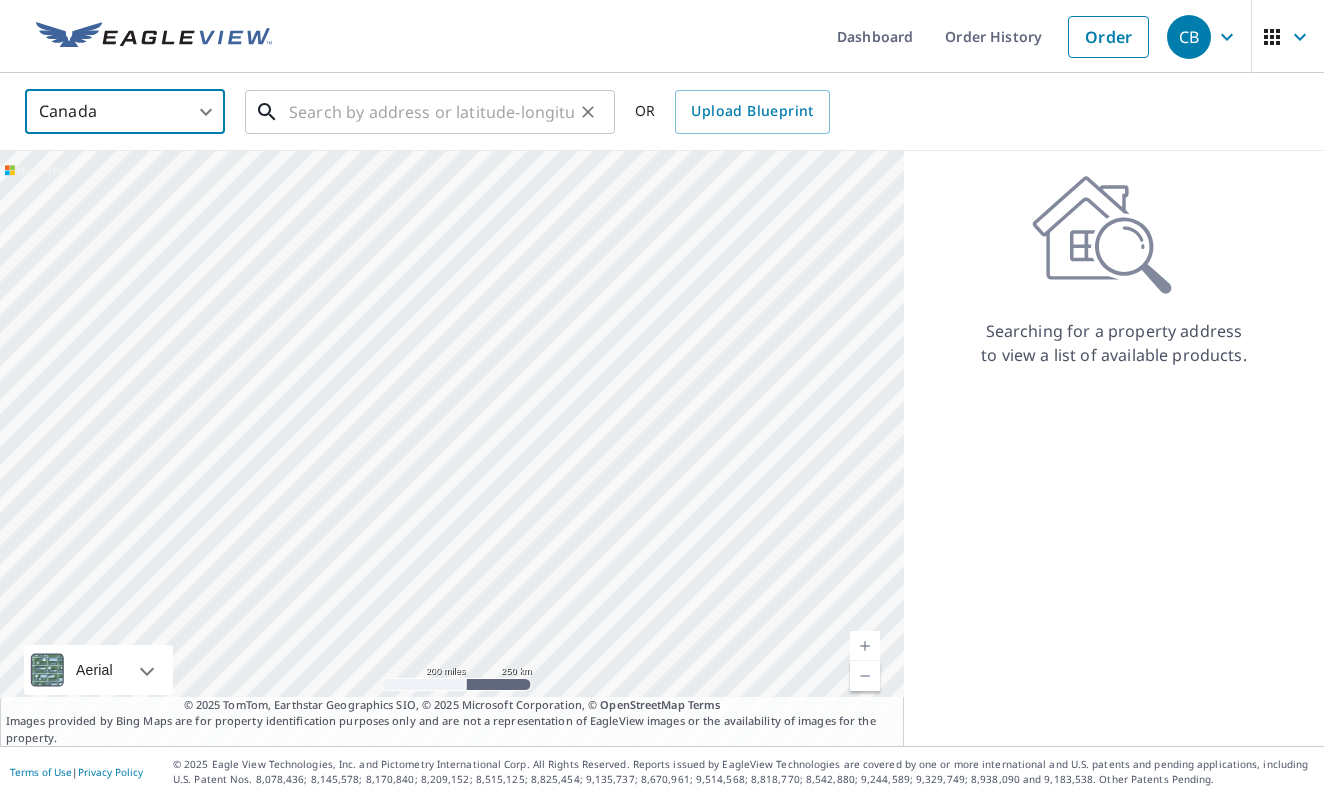 click at bounding box center (431, 112) 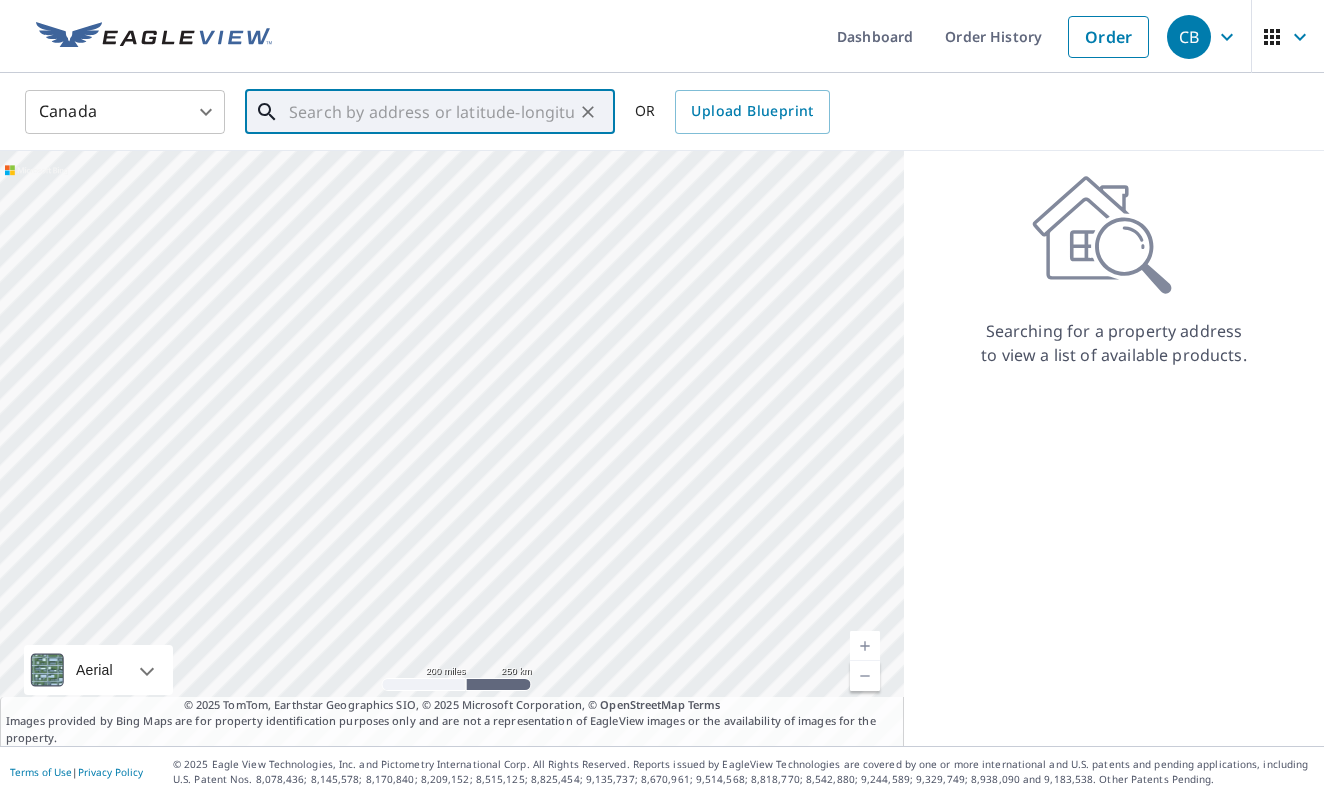 paste on "[NUMBER] [STREET] [CITY]" 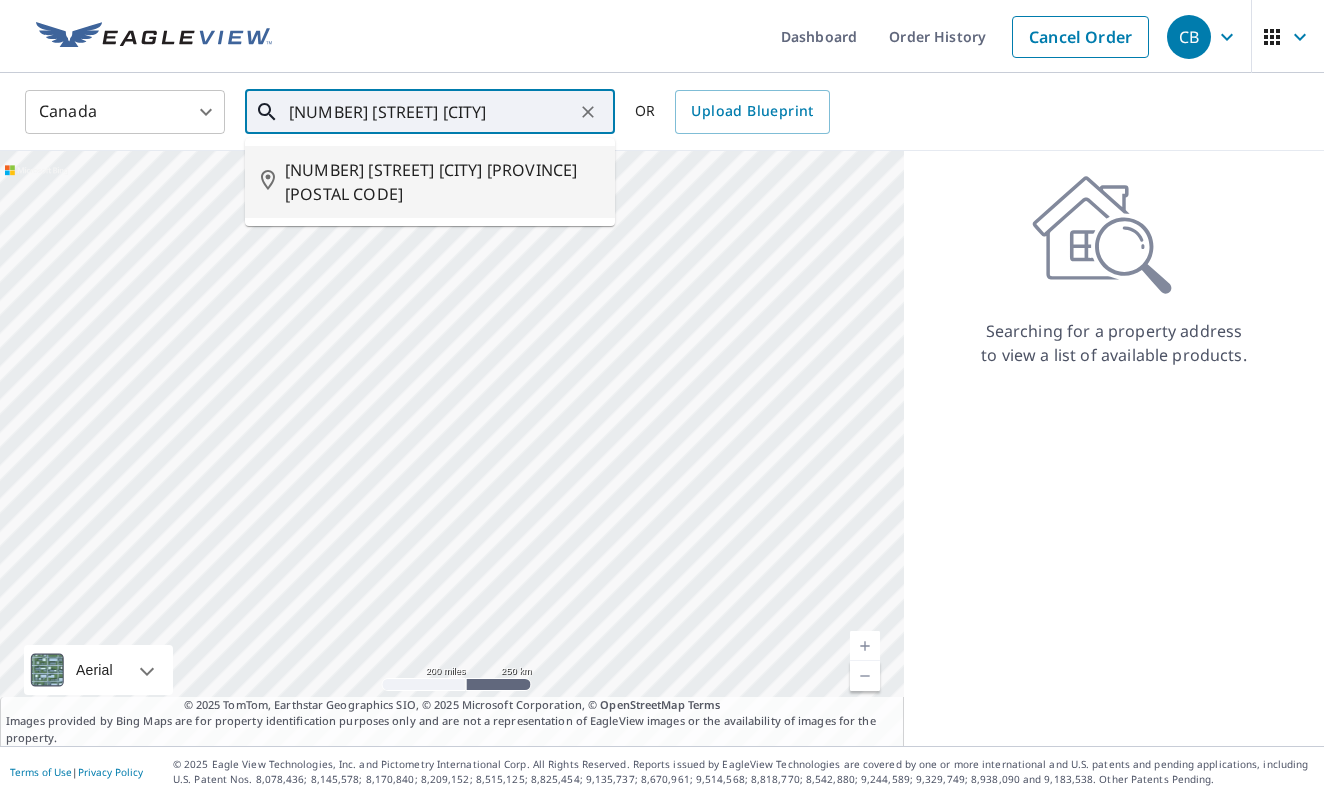 click on "[NUMBER] [STREET] [CITY] [PROVINCE] [POSTAL CODE]" at bounding box center [430, 182] 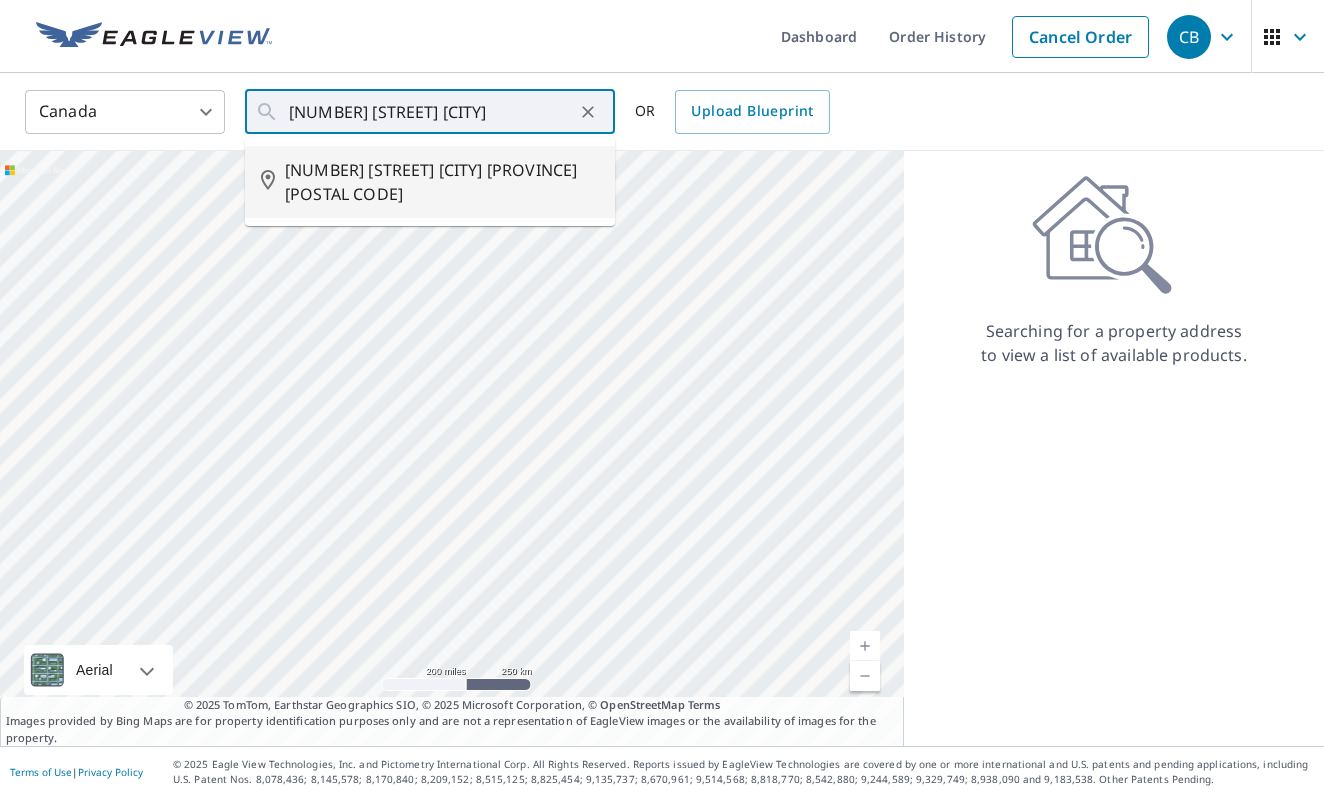 type on "[NUMBER] [STREET] [CITY] [PROVINCE] [POSTAL CODE]" 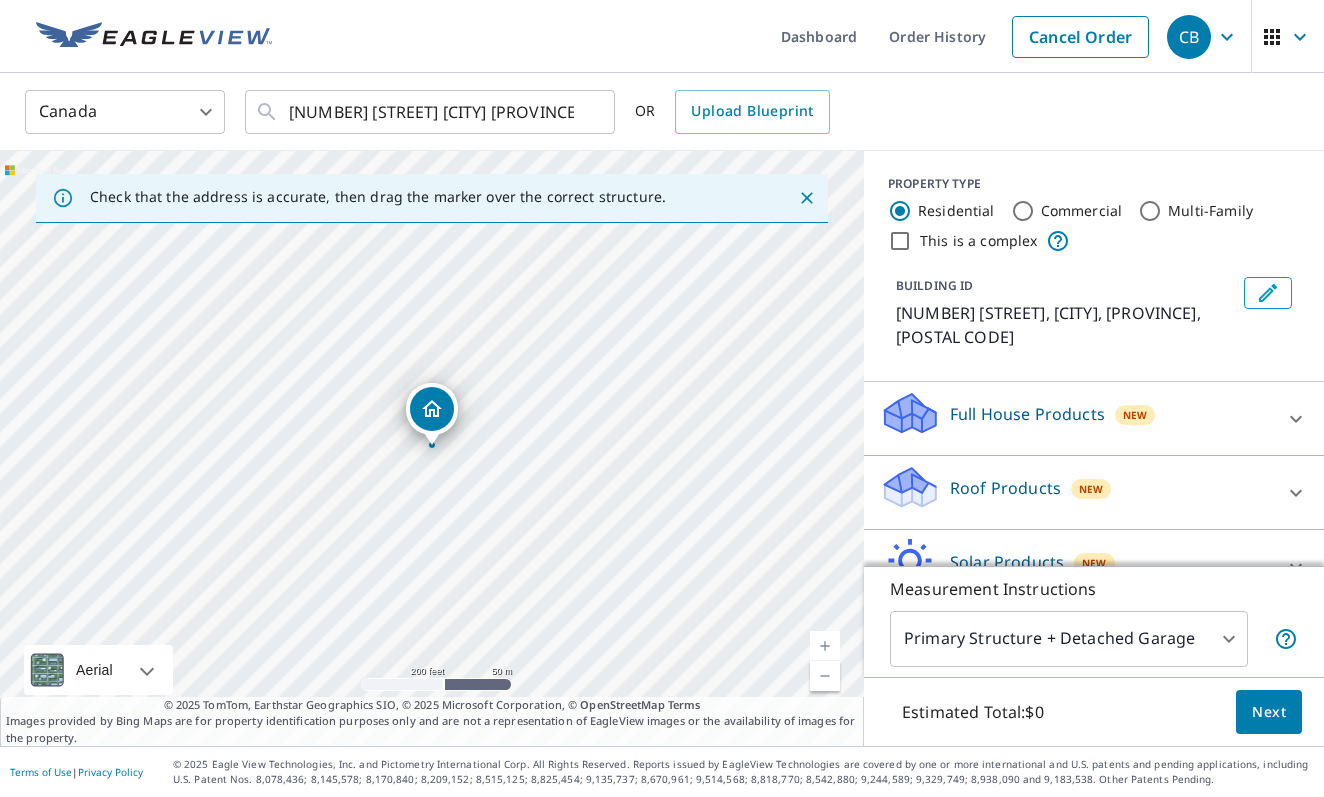 click on "Multi-Family" at bounding box center [1150, 211] 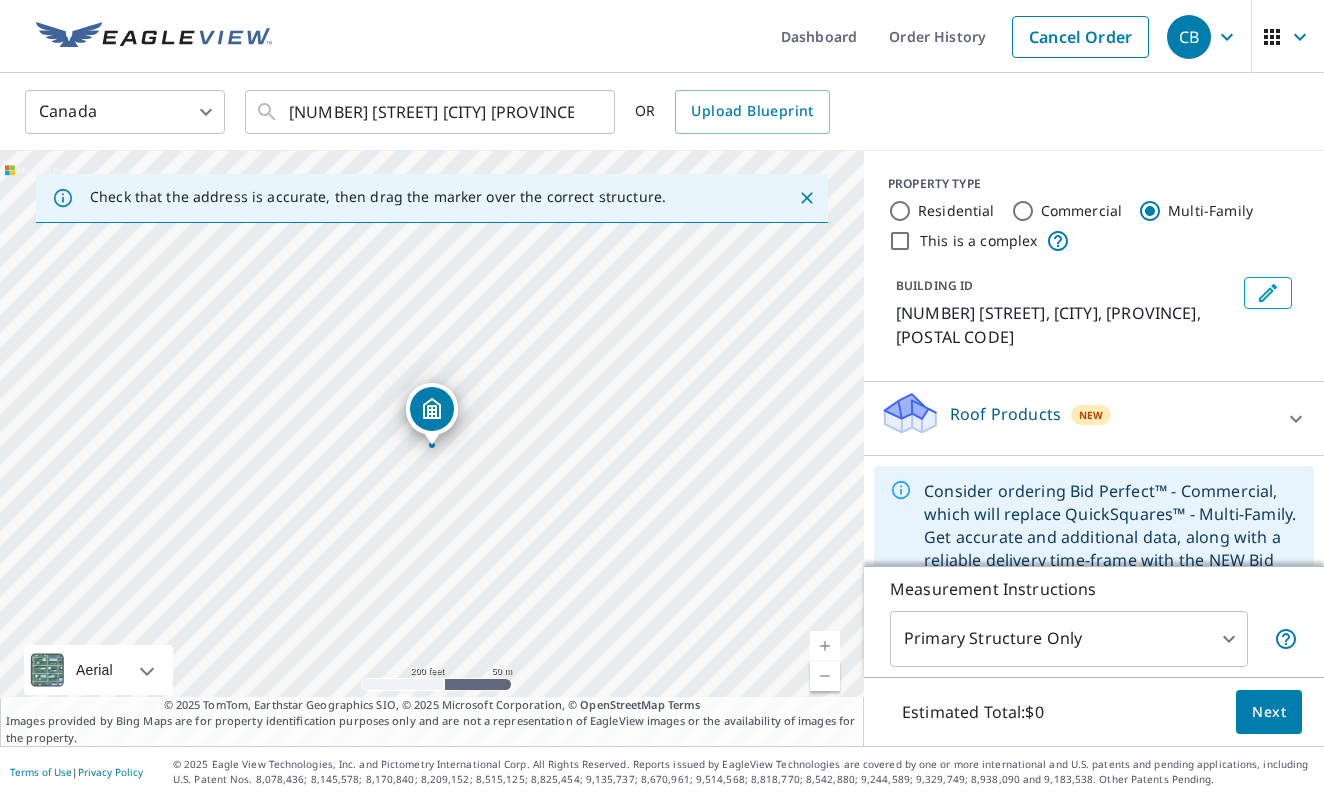 click on "Residential" at bounding box center [900, 211] 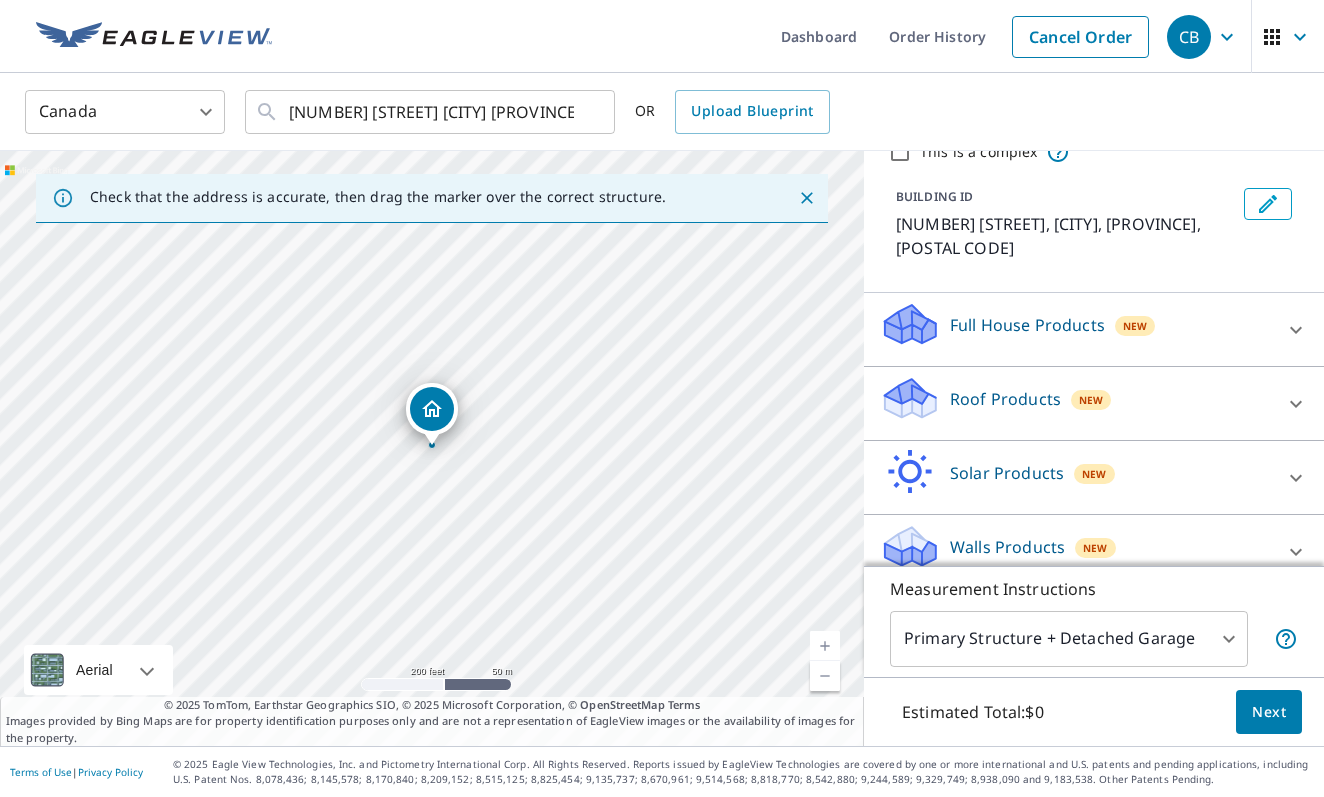 scroll, scrollTop: 88, scrollLeft: 0, axis: vertical 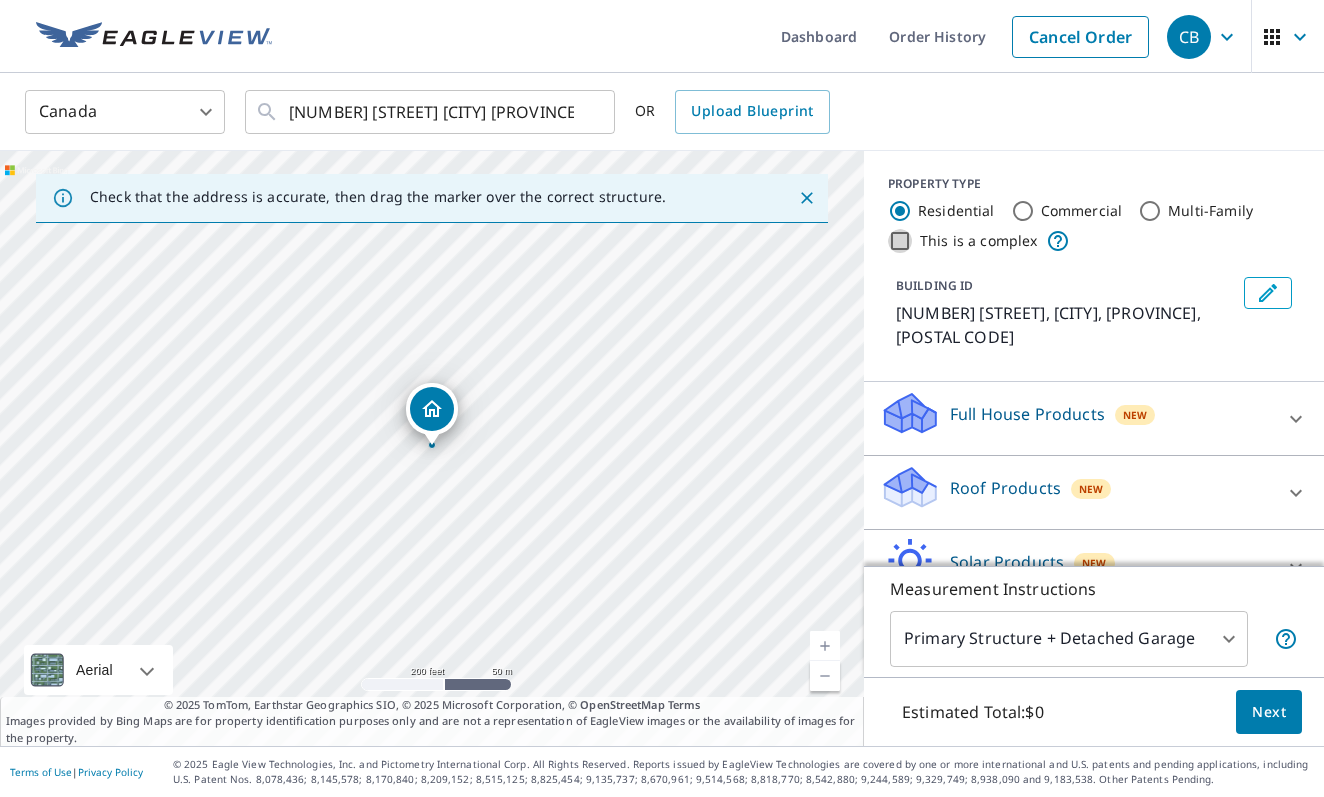 click on "This is a complex" at bounding box center [900, 241] 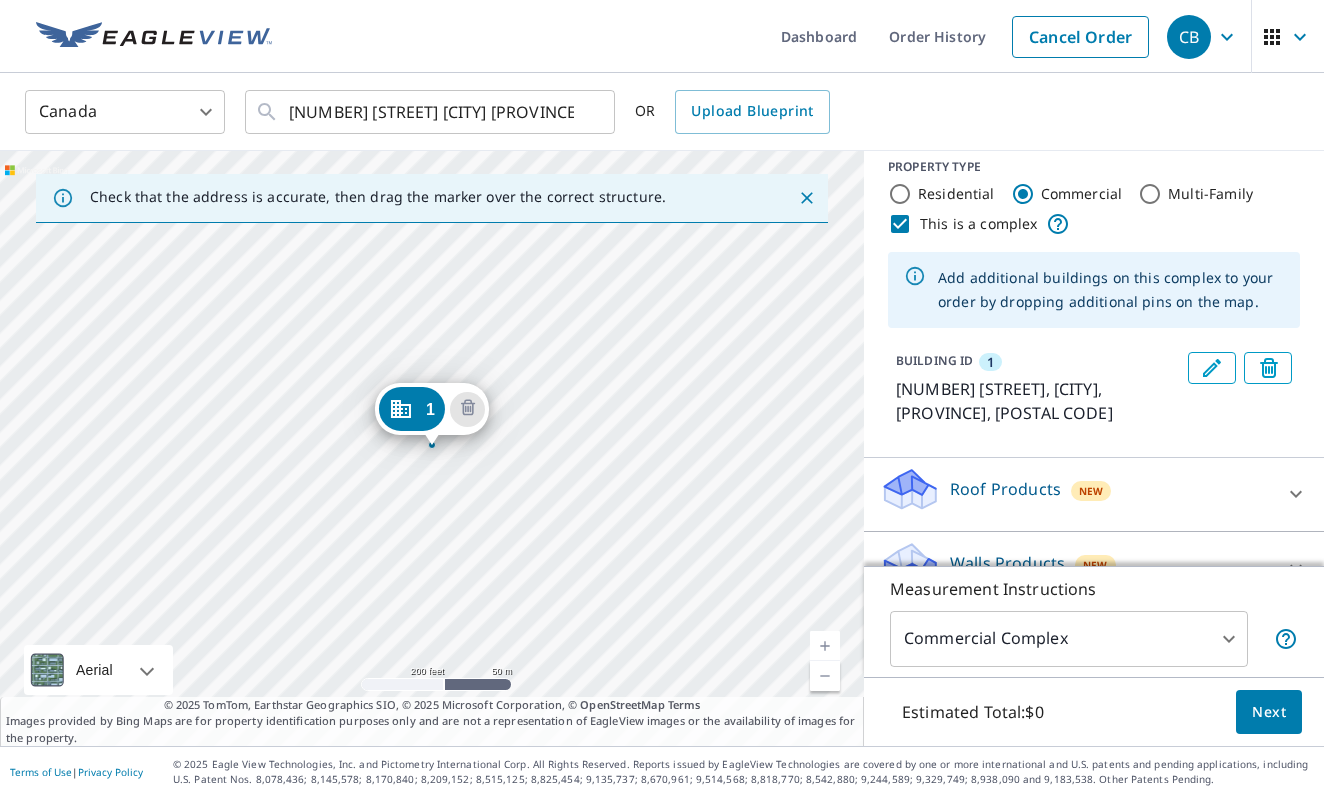 scroll, scrollTop: 16, scrollLeft: 0, axis: vertical 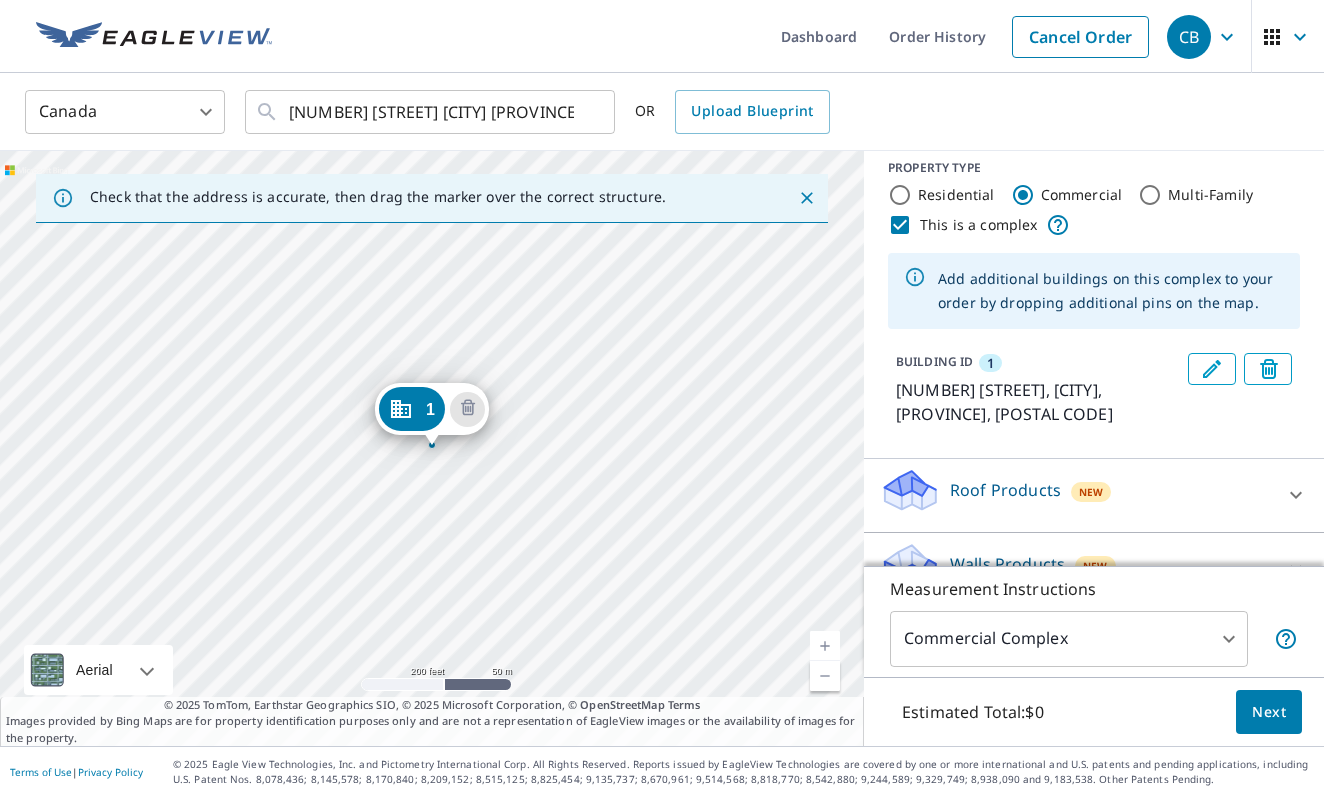 click on "Residential" at bounding box center [900, 195] 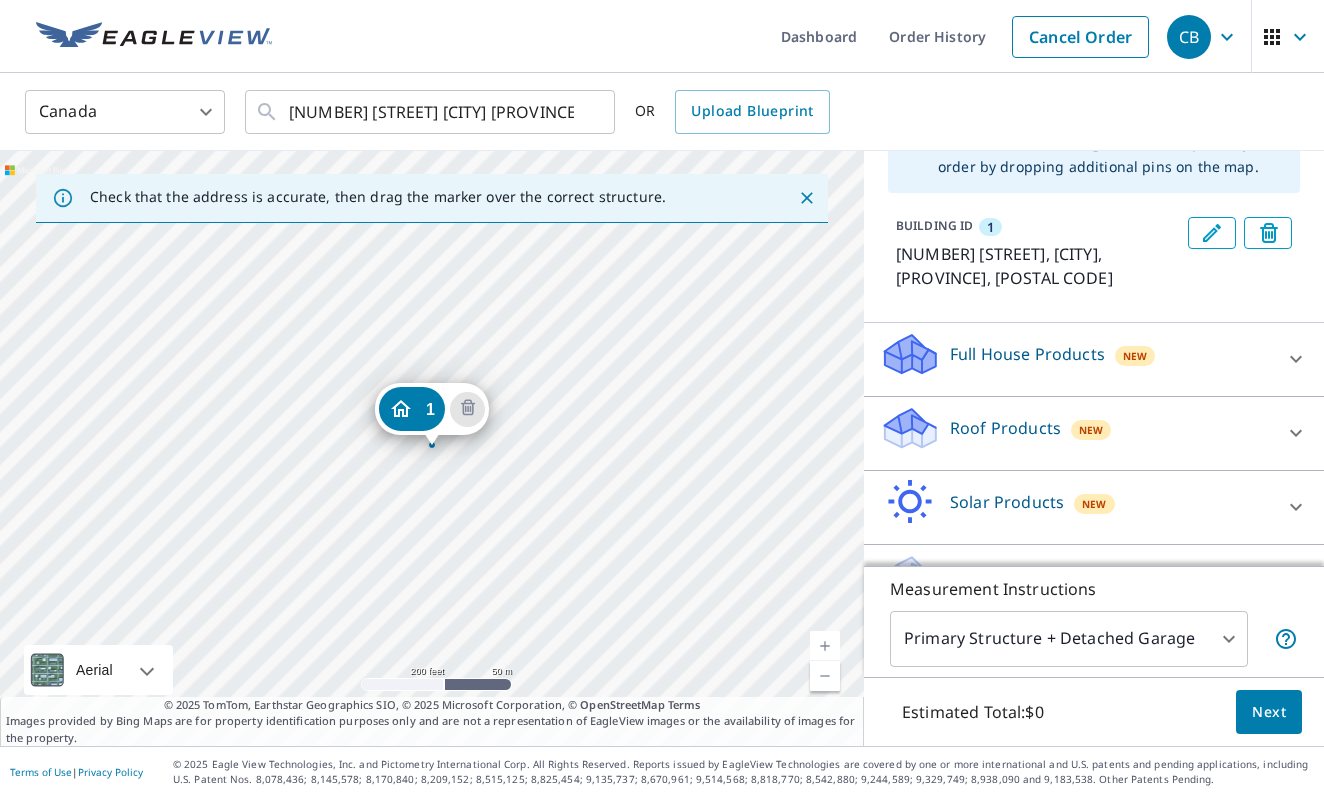 scroll, scrollTop: 162, scrollLeft: 0, axis: vertical 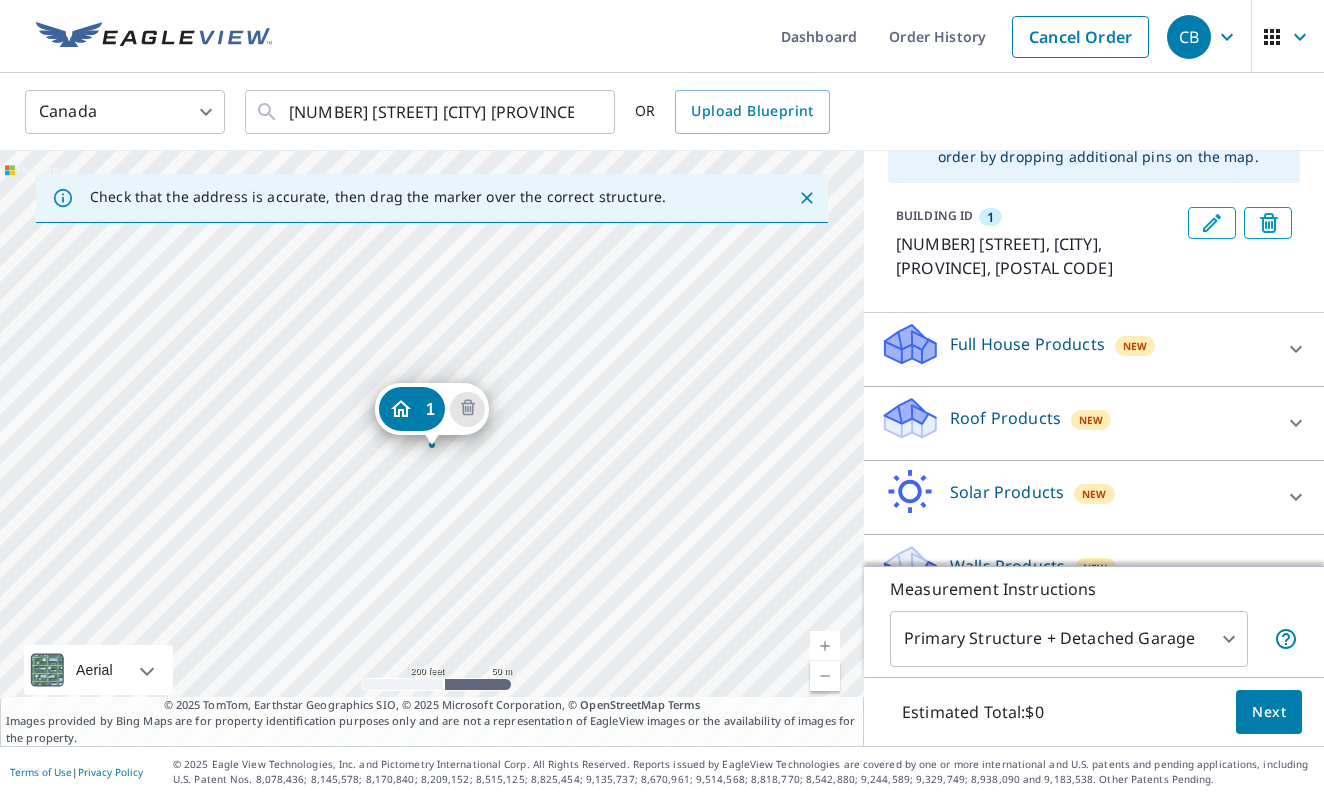 click on "Roof Products" at bounding box center [1005, 418] 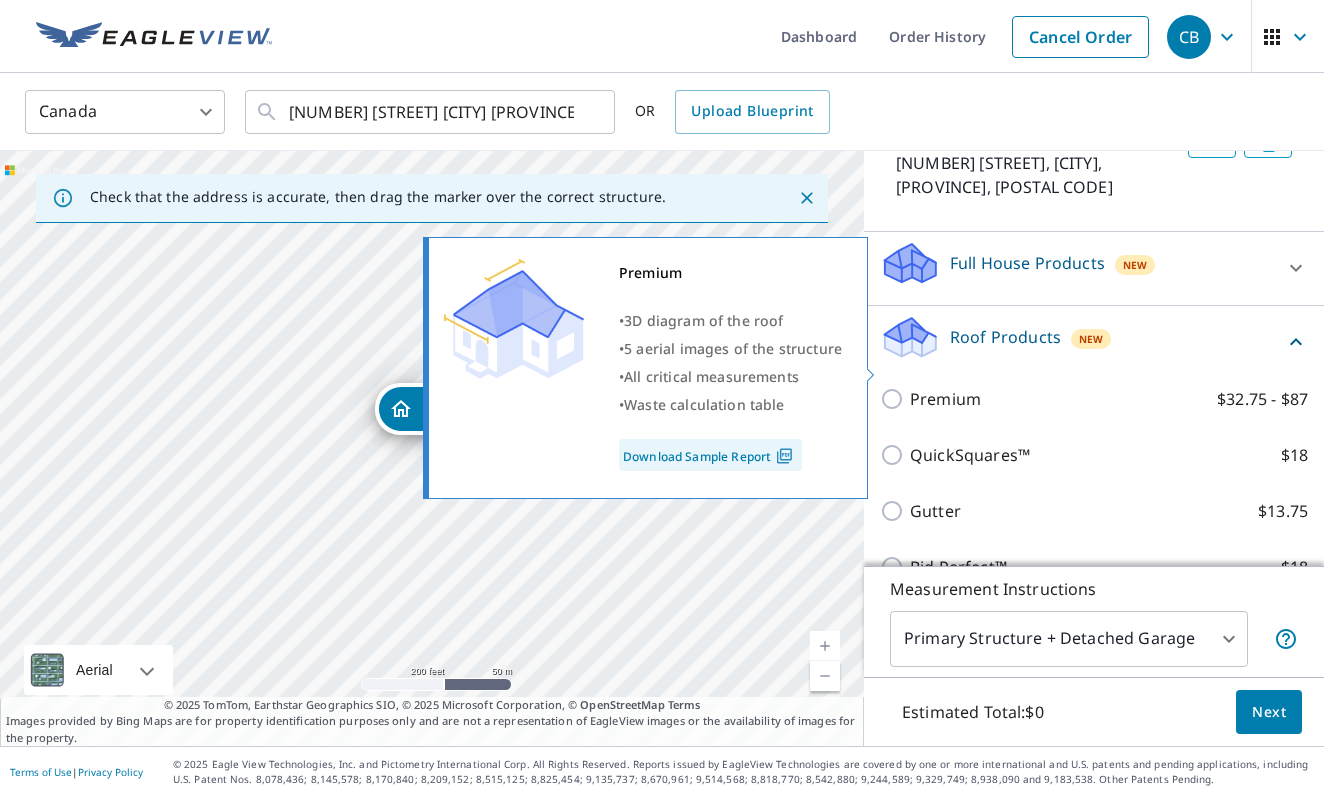 scroll, scrollTop: 291, scrollLeft: 0, axis: vertical 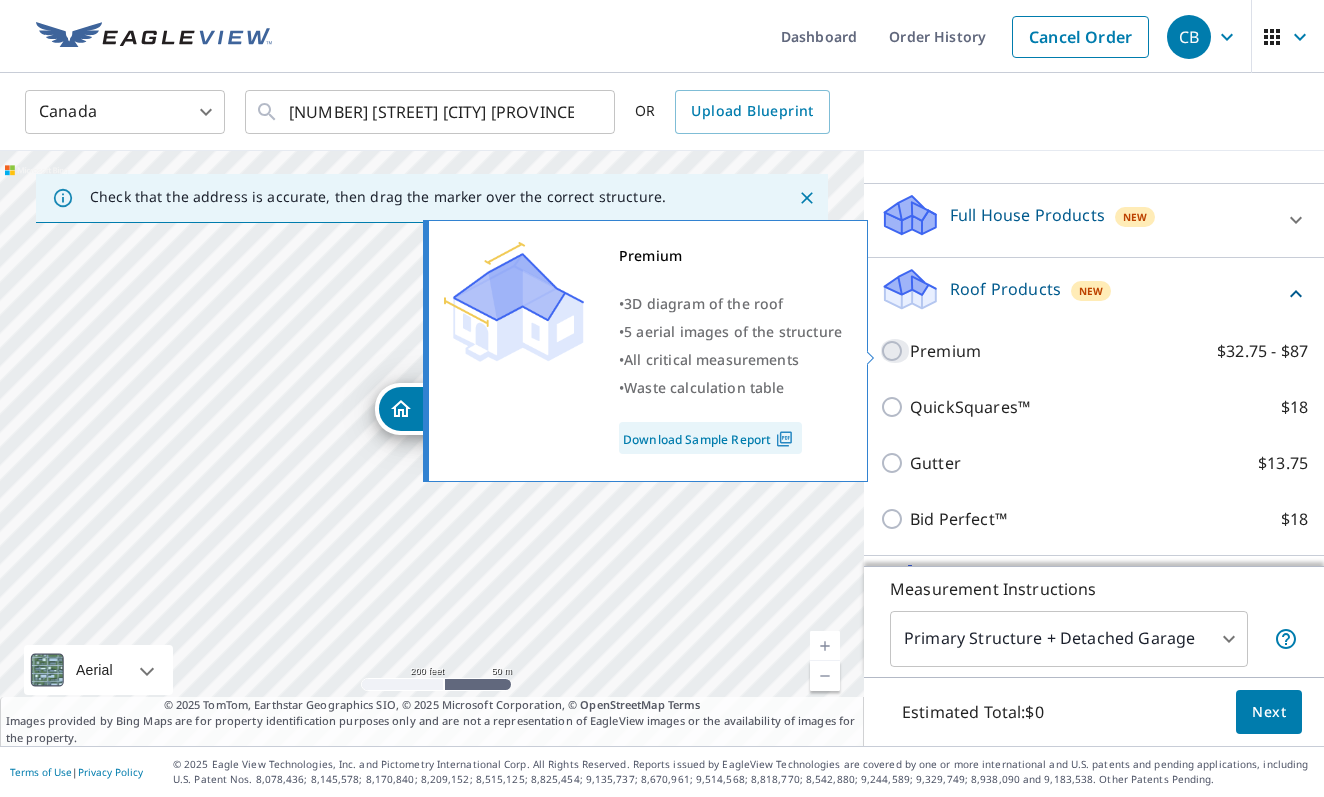 click on "Premium $32.75 - $87" at bounding box center (895, 351) 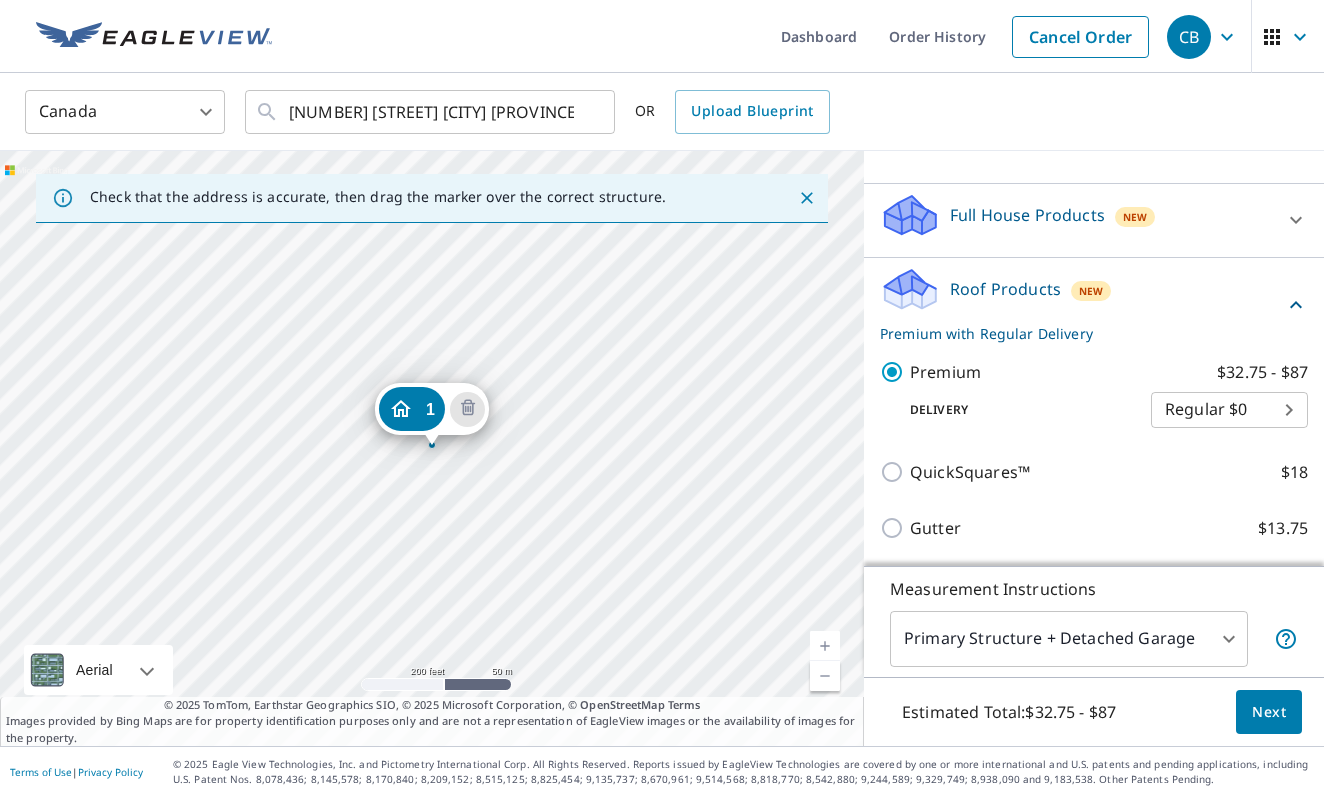 scroll, scrollTop: 300, scrollLeft: 0, axis: vertical 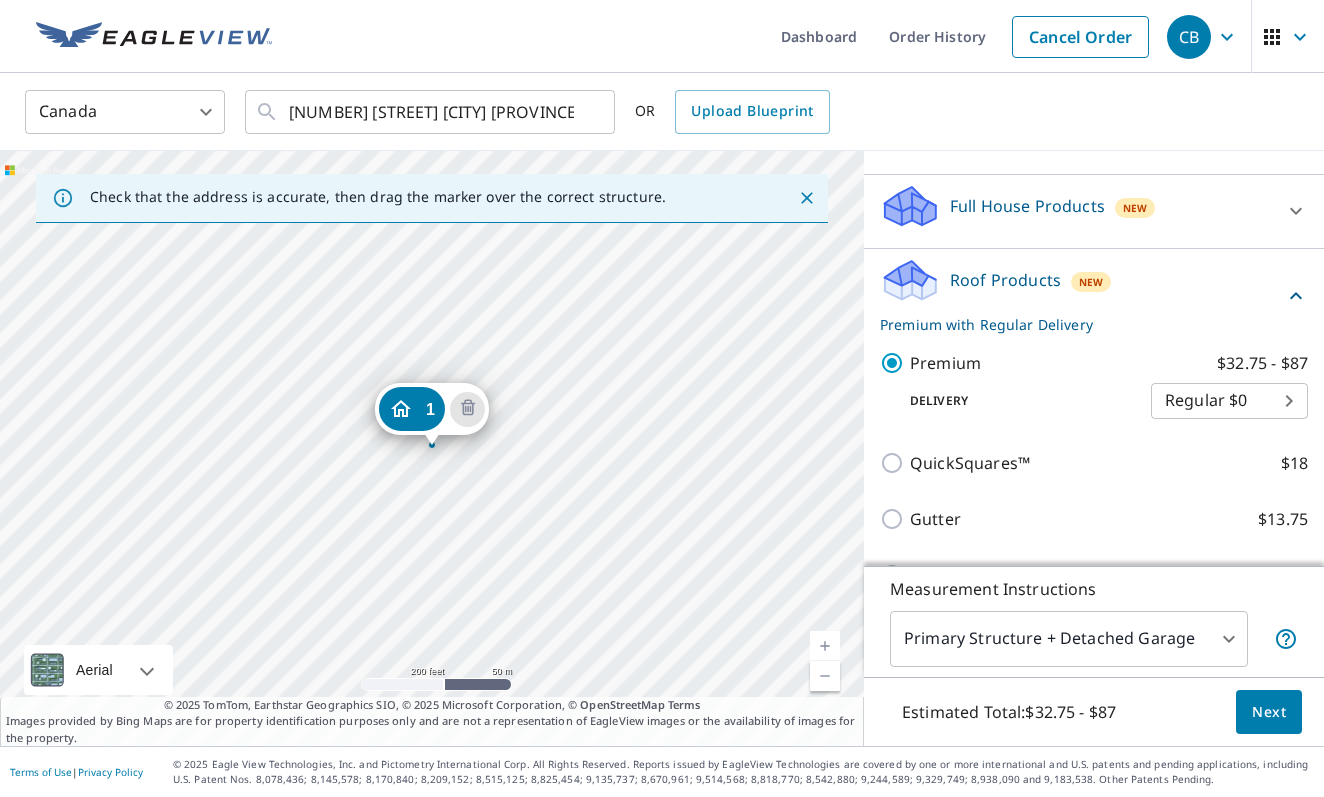 click at bounding box center (825, 646) 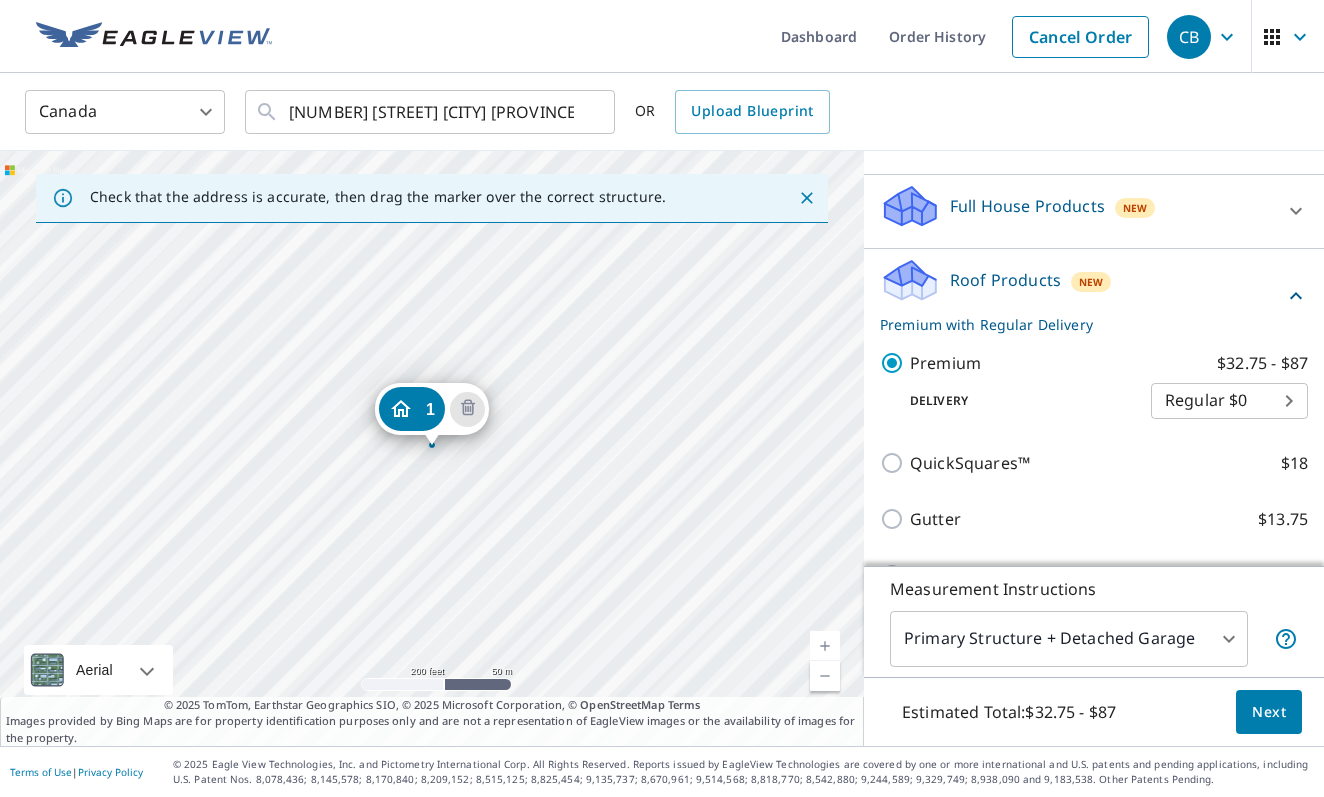 click at bounding box center (825, 646) 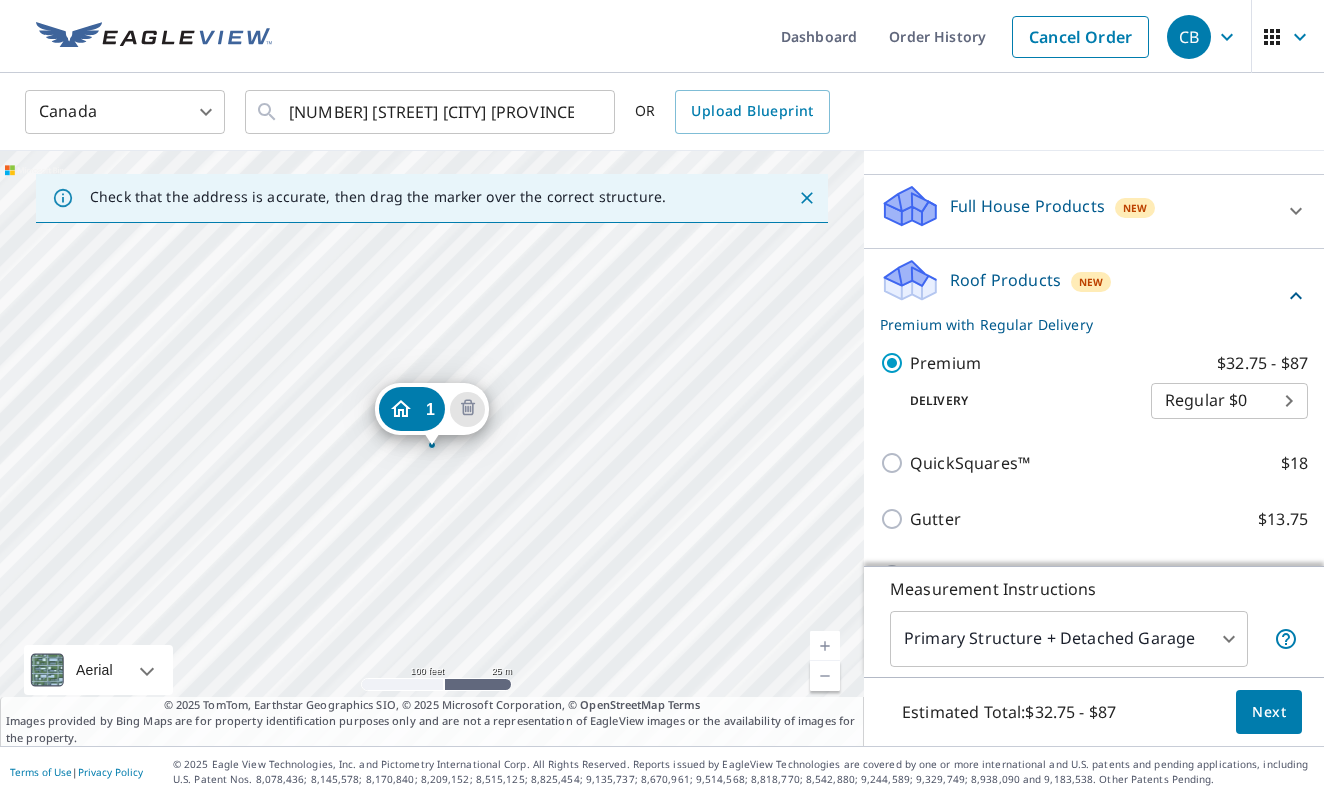 click at bounding box center [825, 646] 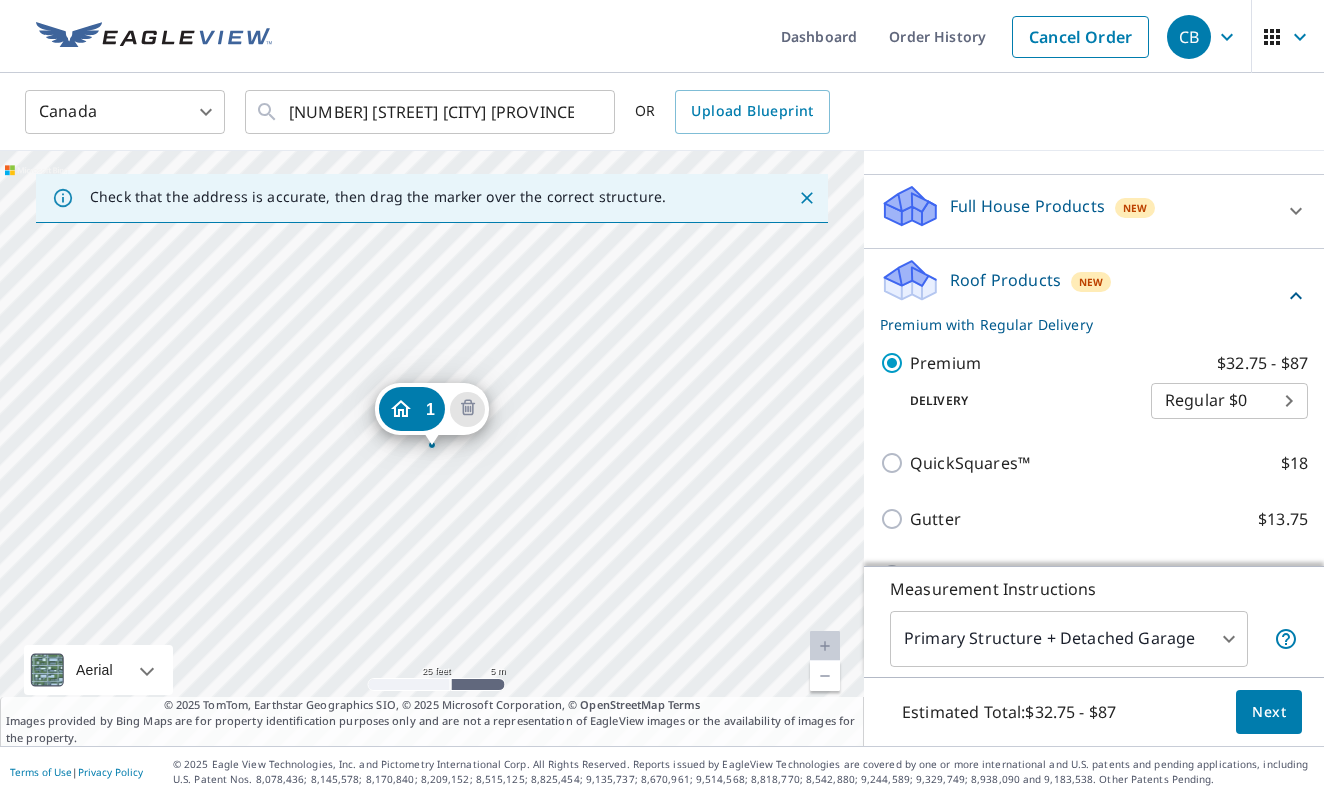 click at bounding box center (825, 676) 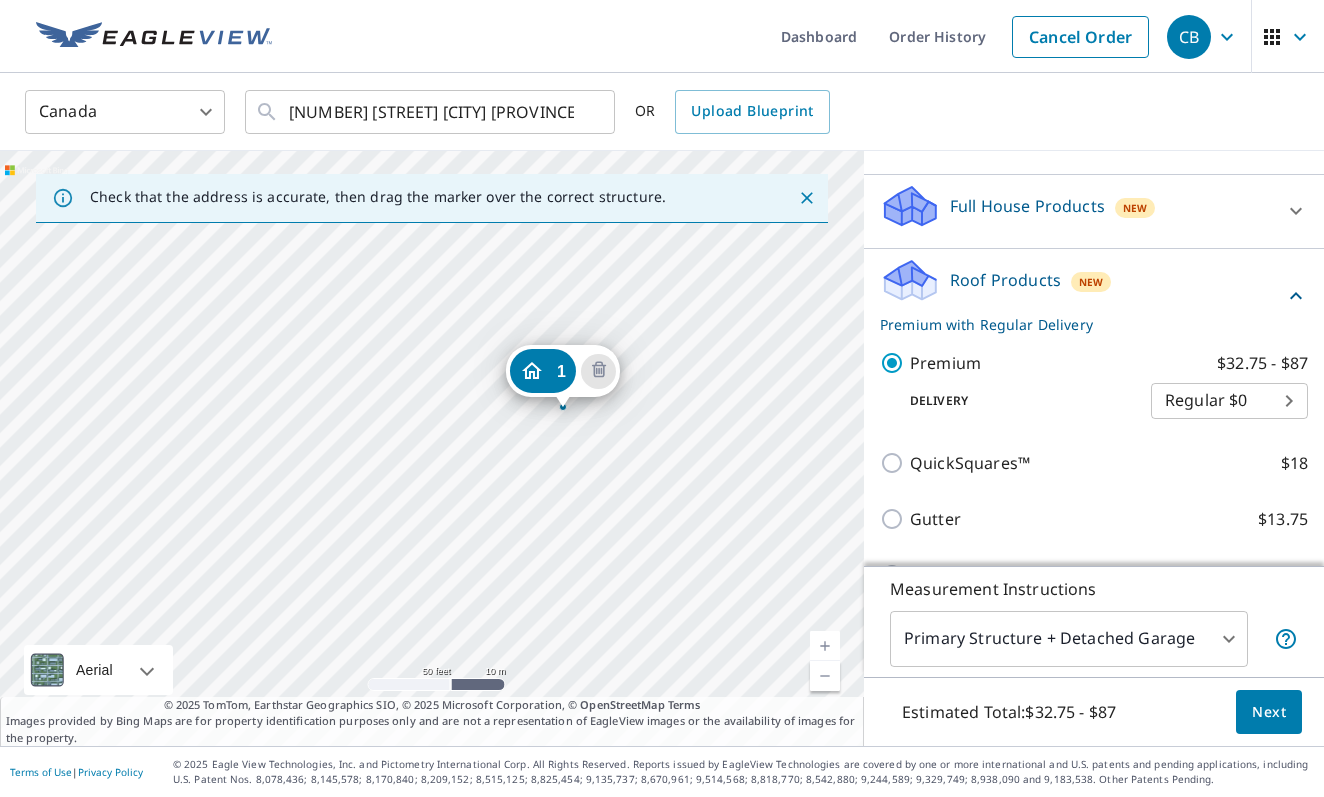 drag, startPoint x: 332, startPoint y: 448, endPoint x: 463, endPoint y: 410, distance: 136.40015 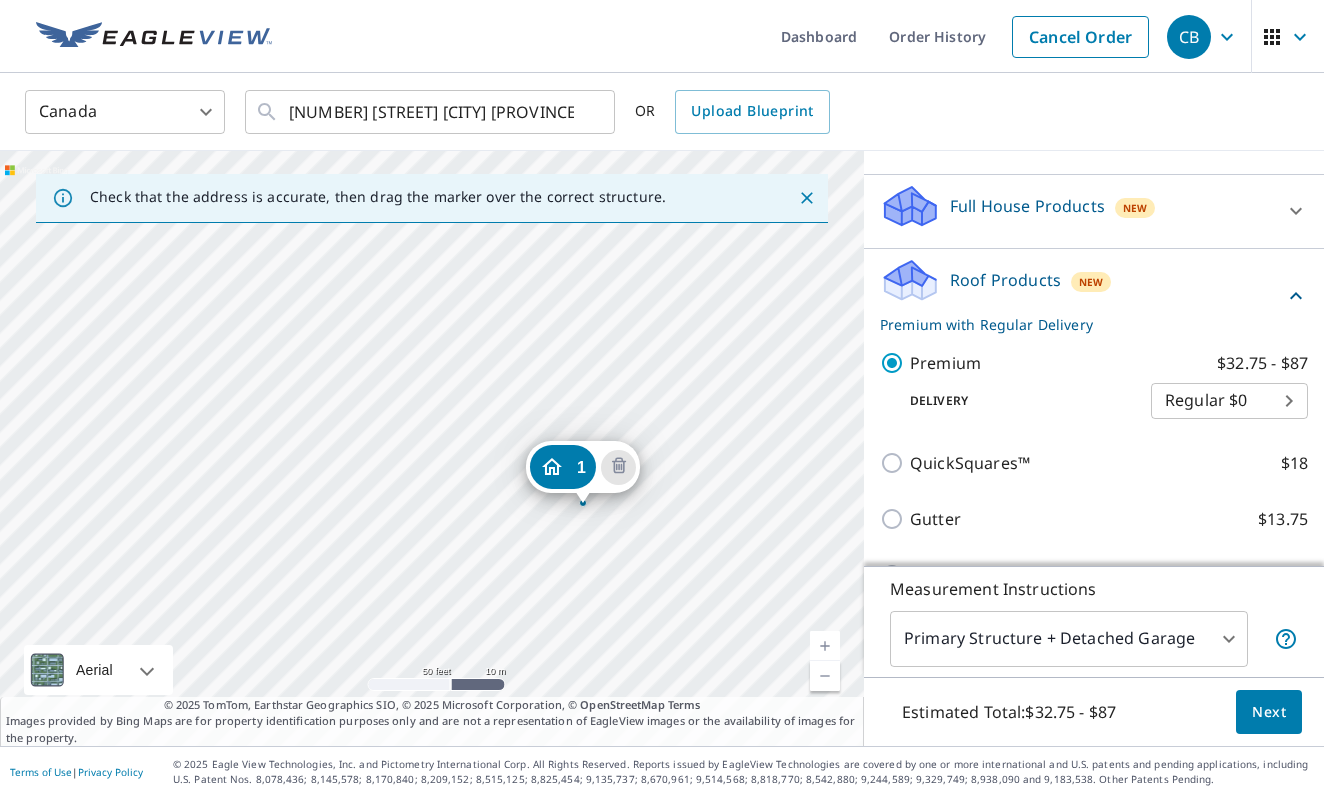 drag, startPoint x: 492, startPoint y: 436, endPoint x: 512, endPoint y: 532, distance: 98.0612 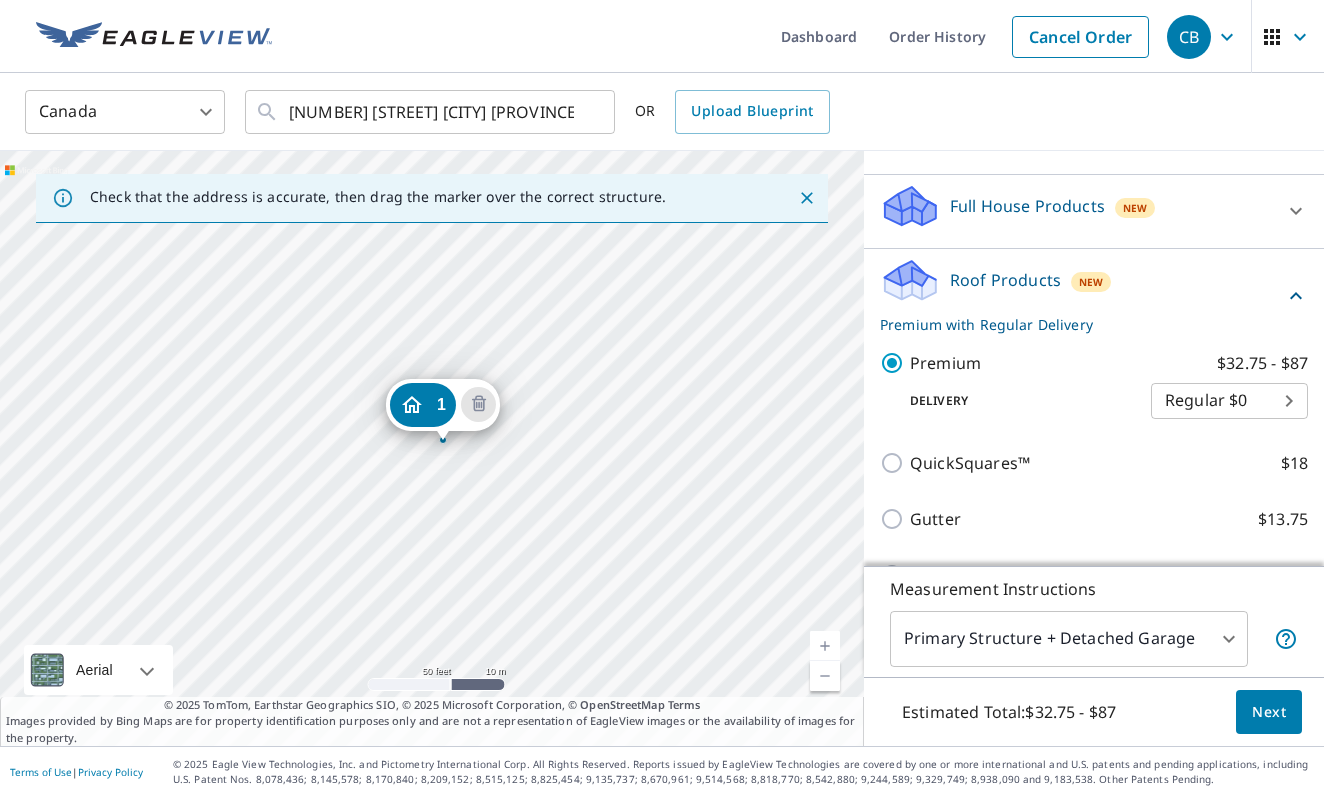 drag, startPoint x: 419, startPoint y: 422, endPoint x: 430, endPoint y: 417, distance: 12.083046 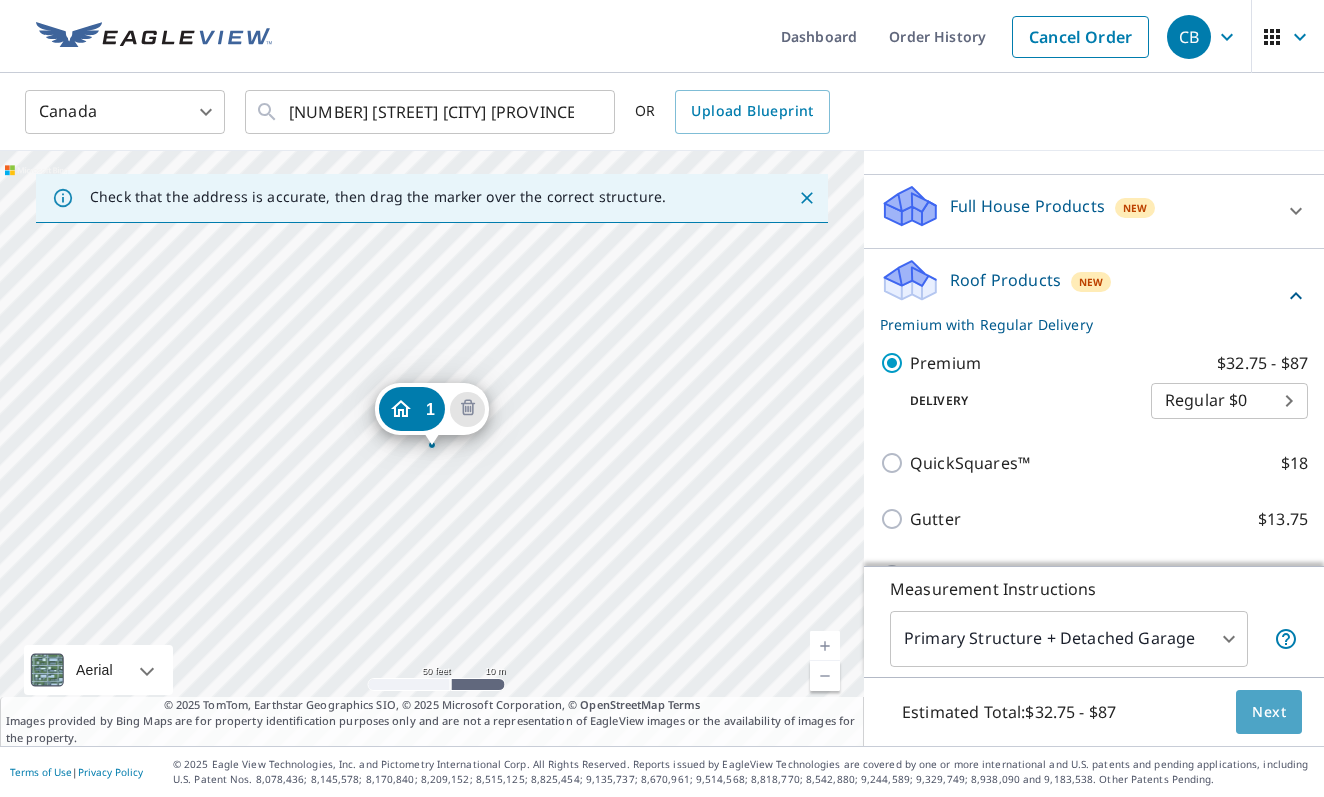click on "Next" at bounding box center (1269, 712) 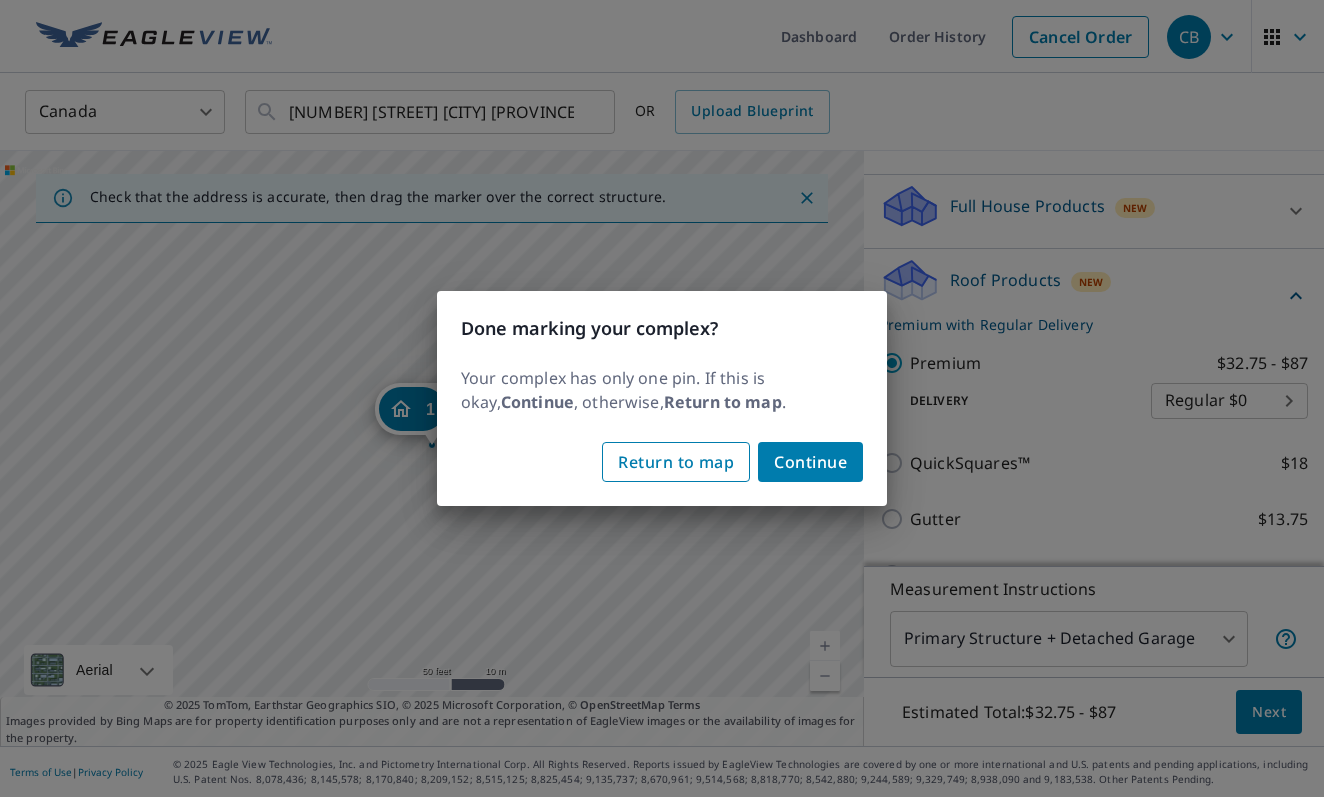 click on "Return to map" at bounding box center (676, 462) 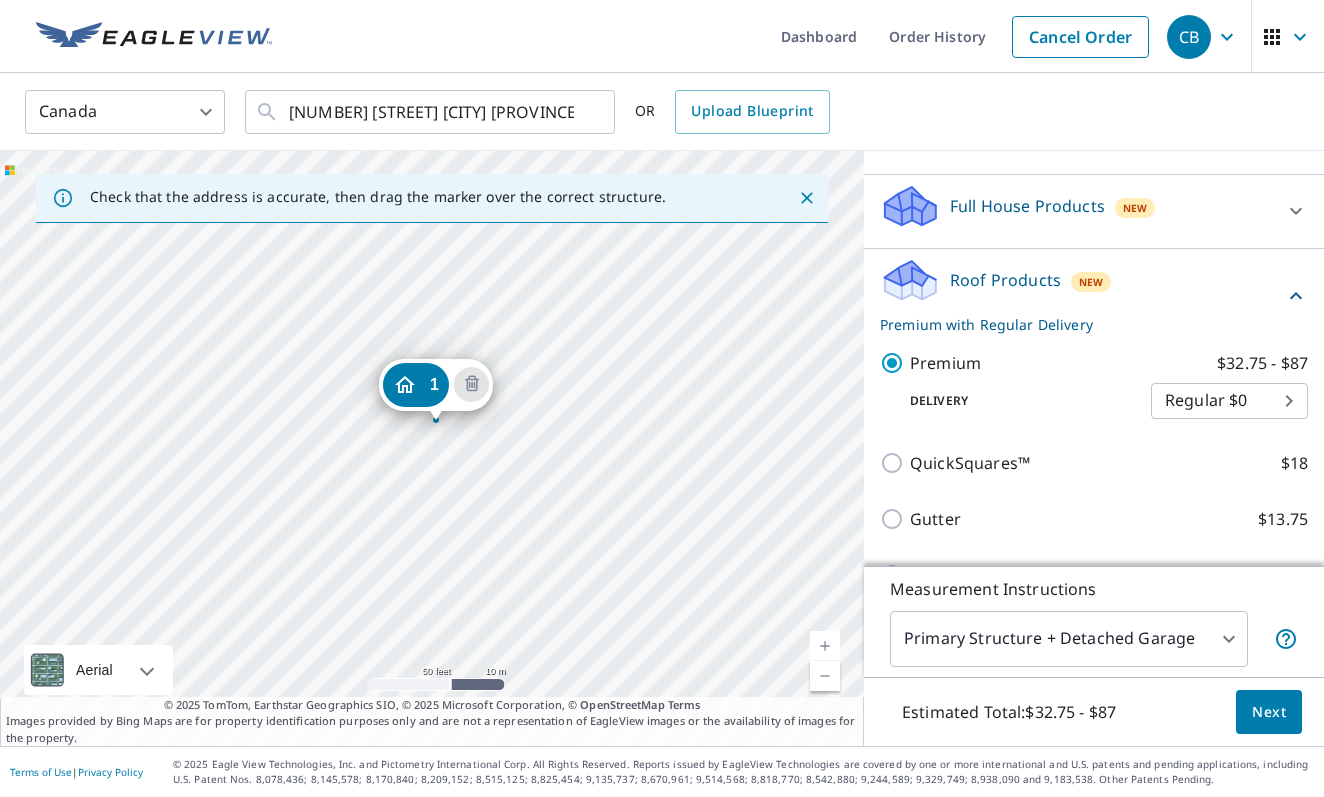 drag, startPoint x: 419, startPoint y: 418, endPoint x: 423, endPoint y: 393, distance: 25.317978 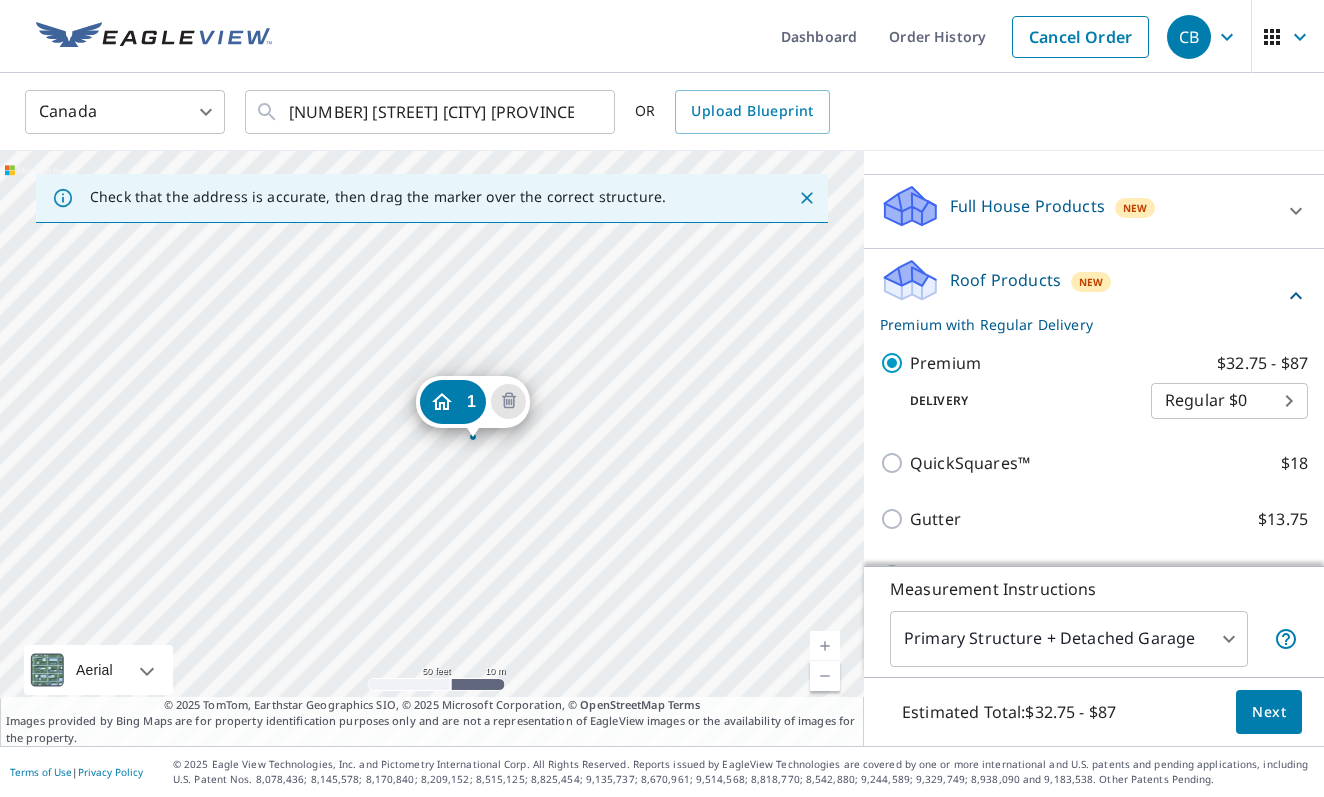drag, startPoint x: 428, startPoint y: 444, endPoint x: 473, endPoint y: 434, distance: 46.09772 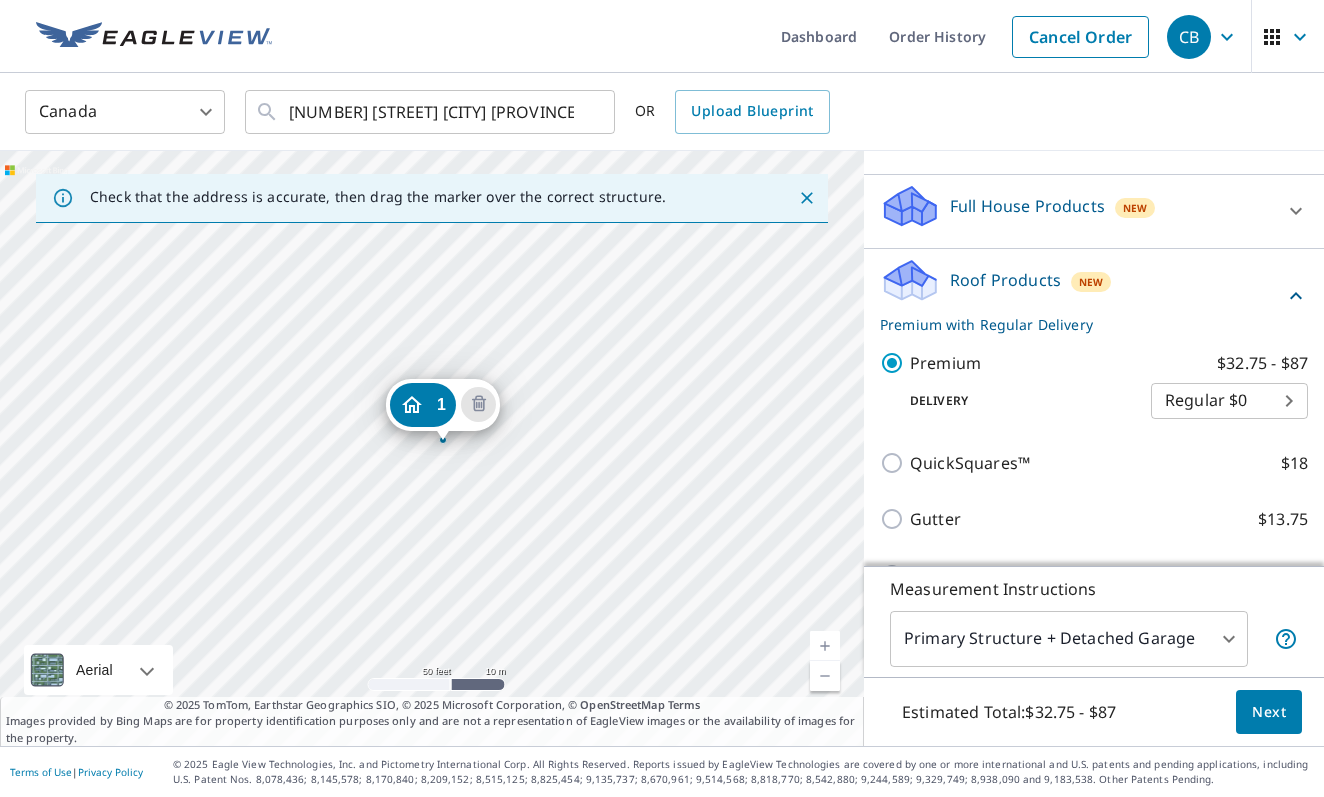 drag, startPoint x: 434, startPoint y: 445, endPoint x: 448, endPoint y: 437, distance: 16.124516 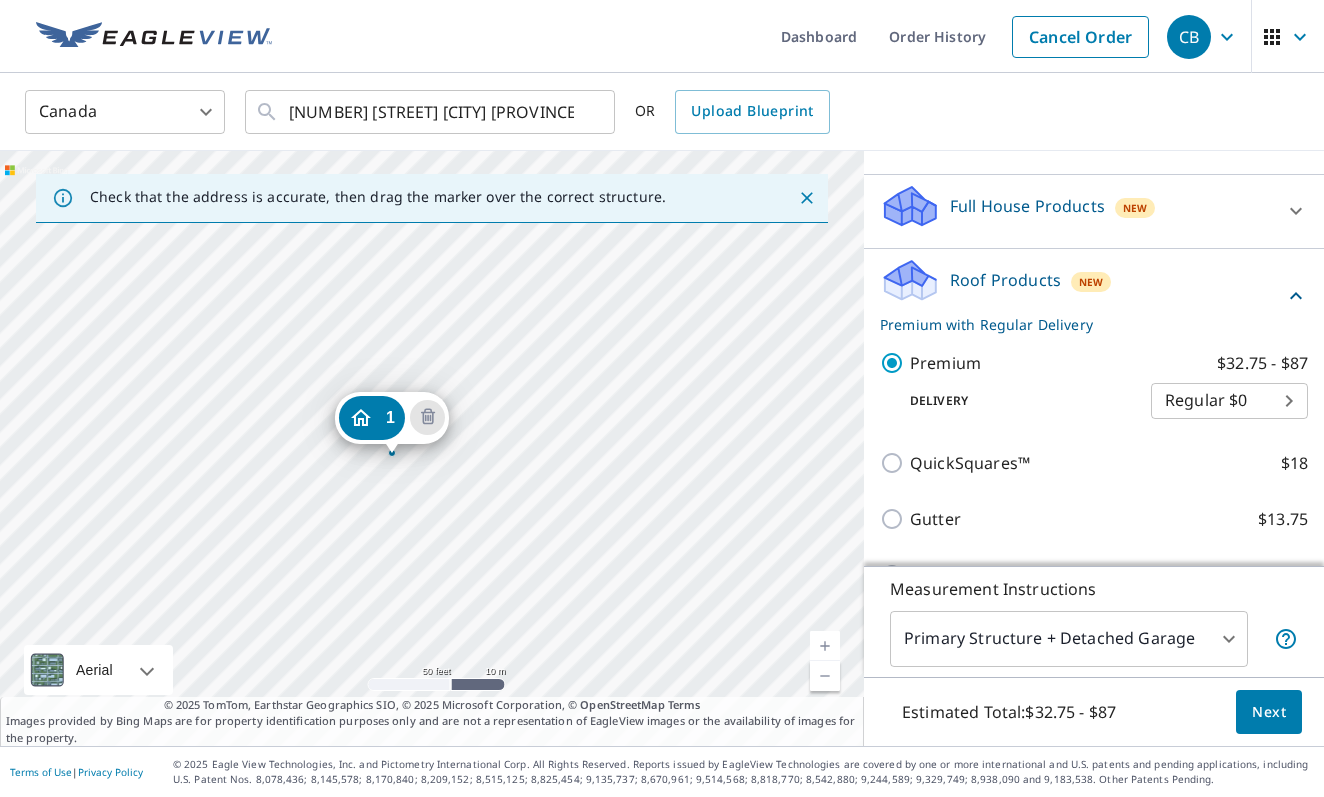drag, startPoint x: 433, startPoint y: 442, endPoint x: 393, endPoint y: 450, distance: 40.792156 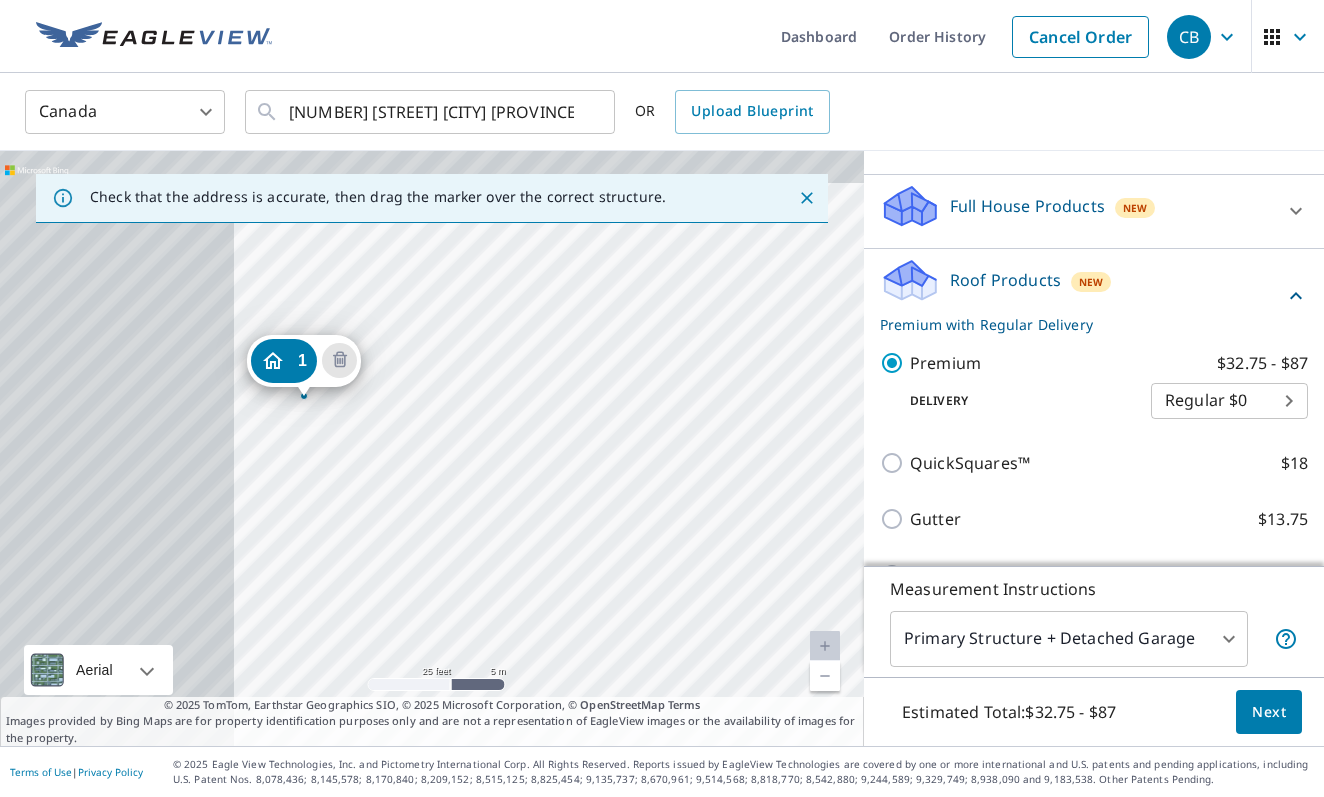 drag, startPoint x: 577, startPoint y: 497, endPoint x: 594, endPoint y: 497, distance: 17 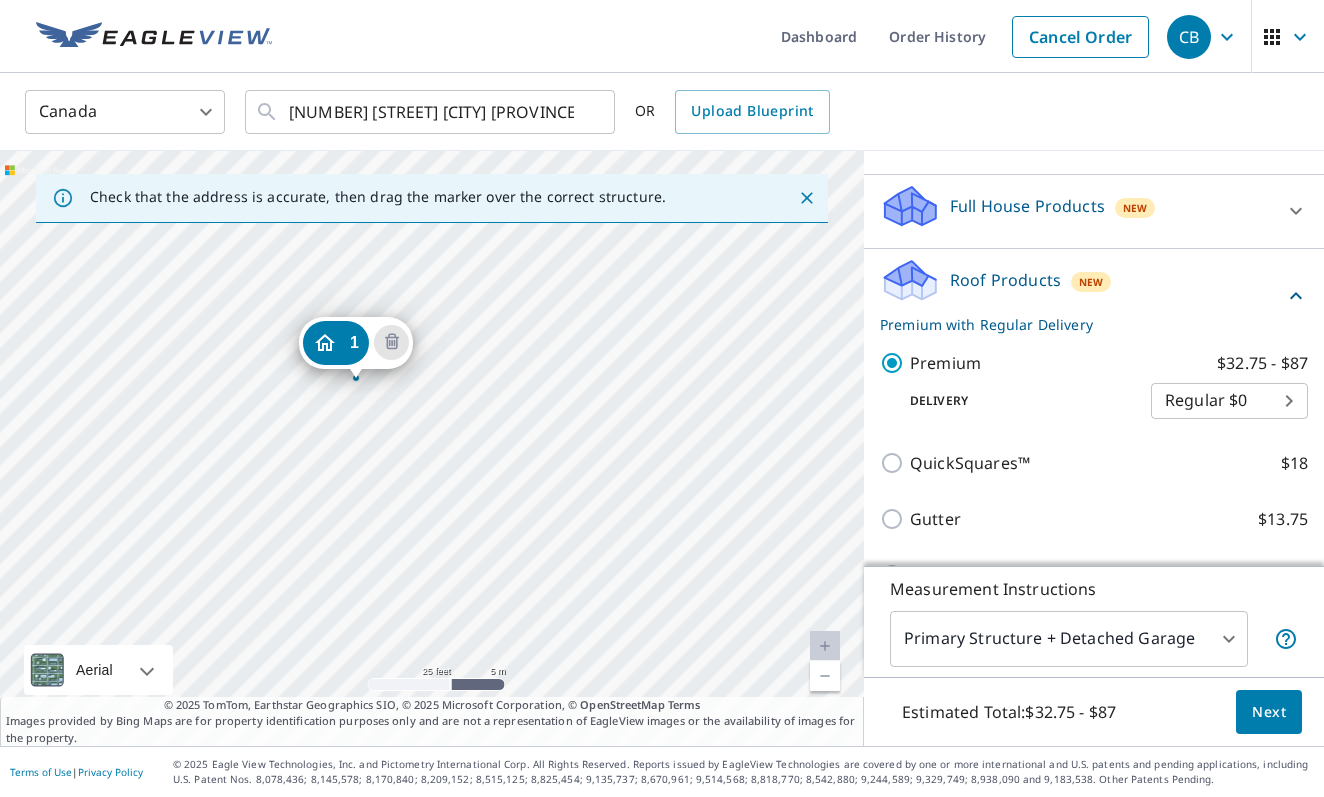drag, startPoint x: 302, startPoint y: 400, endPoint x: 354, endPoint y: 382, distance: 55.027267 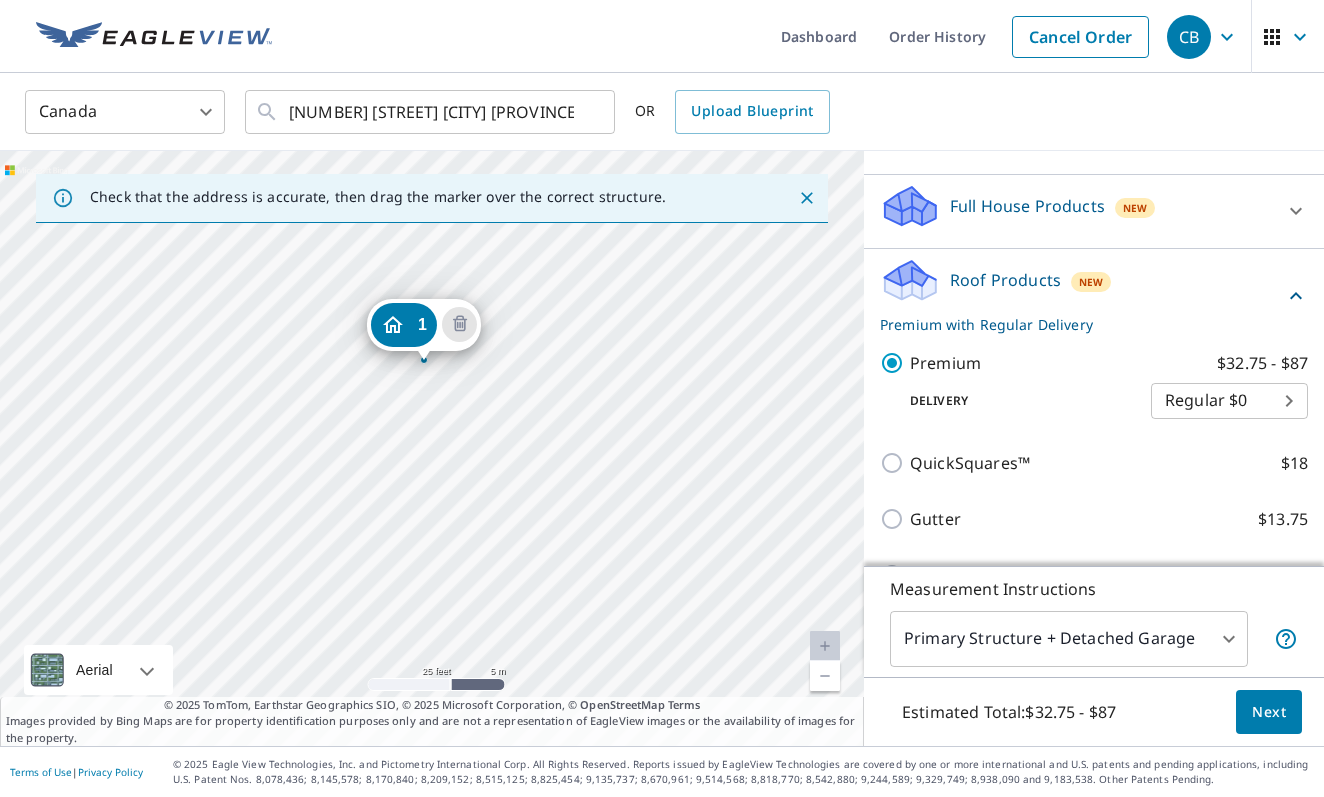drag, startPoint x: 356, startPoint y: 375, endPoint x: 424, endPoint y: 357, distance: 70.34202 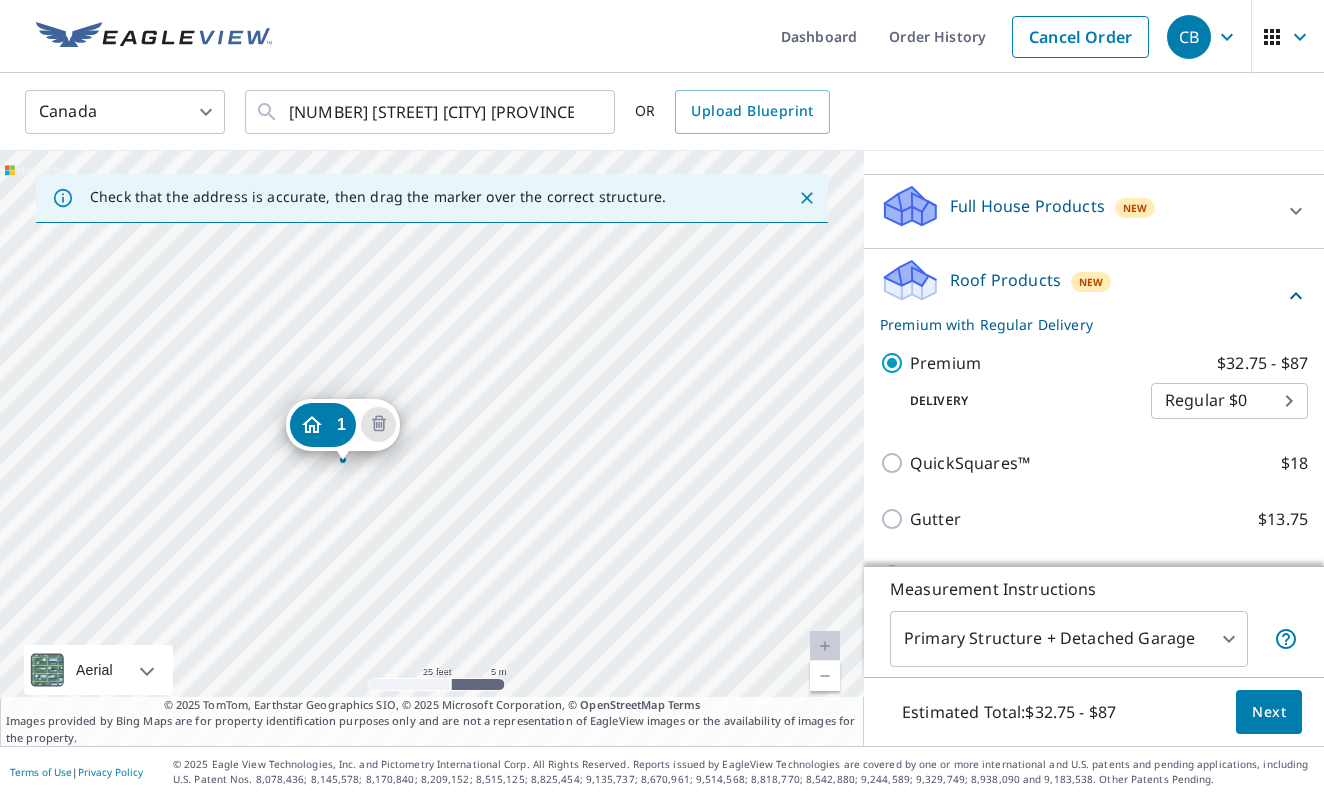 drag, startPoint x: 430, startPoint y: 439, endPoint x: 341, endPoint y: 454, distance: 90.255196 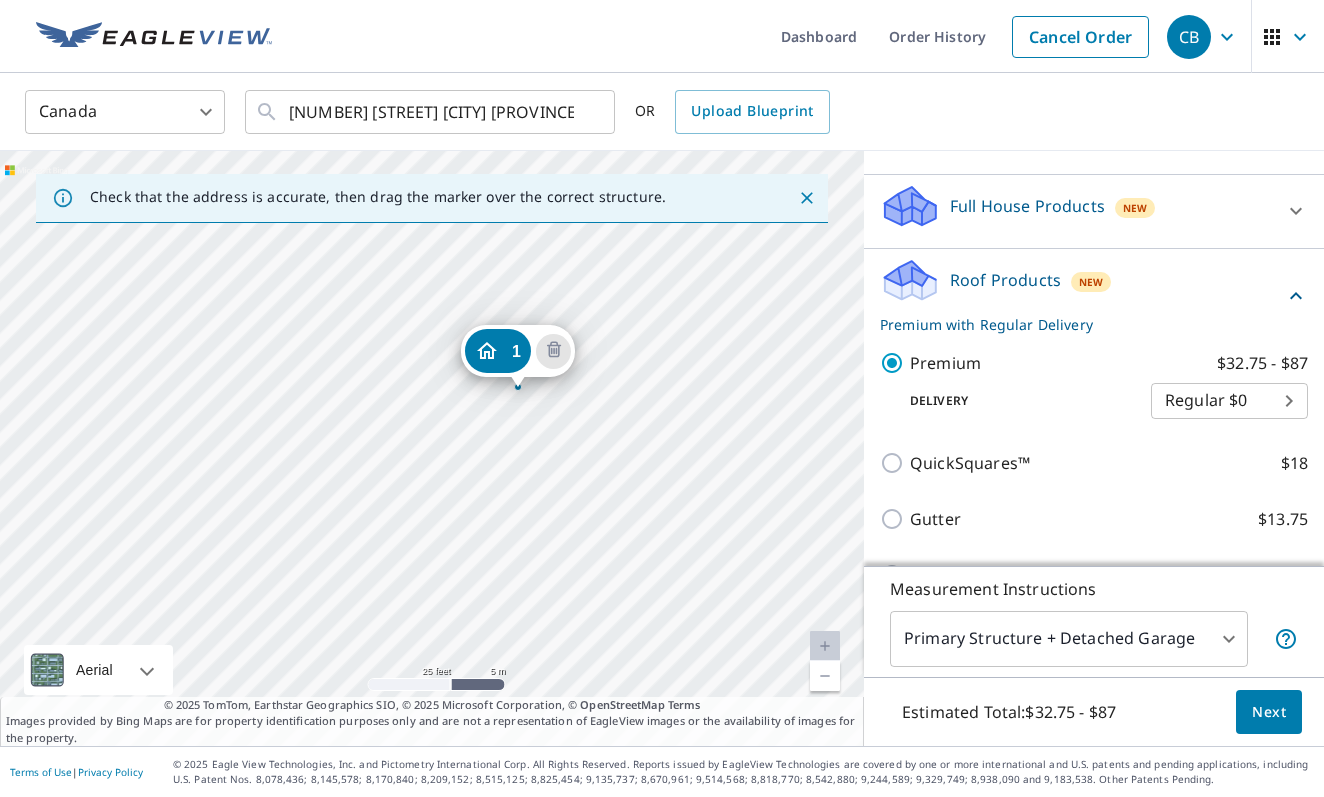 drag, startPoint x: 275, startPoint y: 508, endPoint x: 361, endPoint y: 450, distance: 103.73042 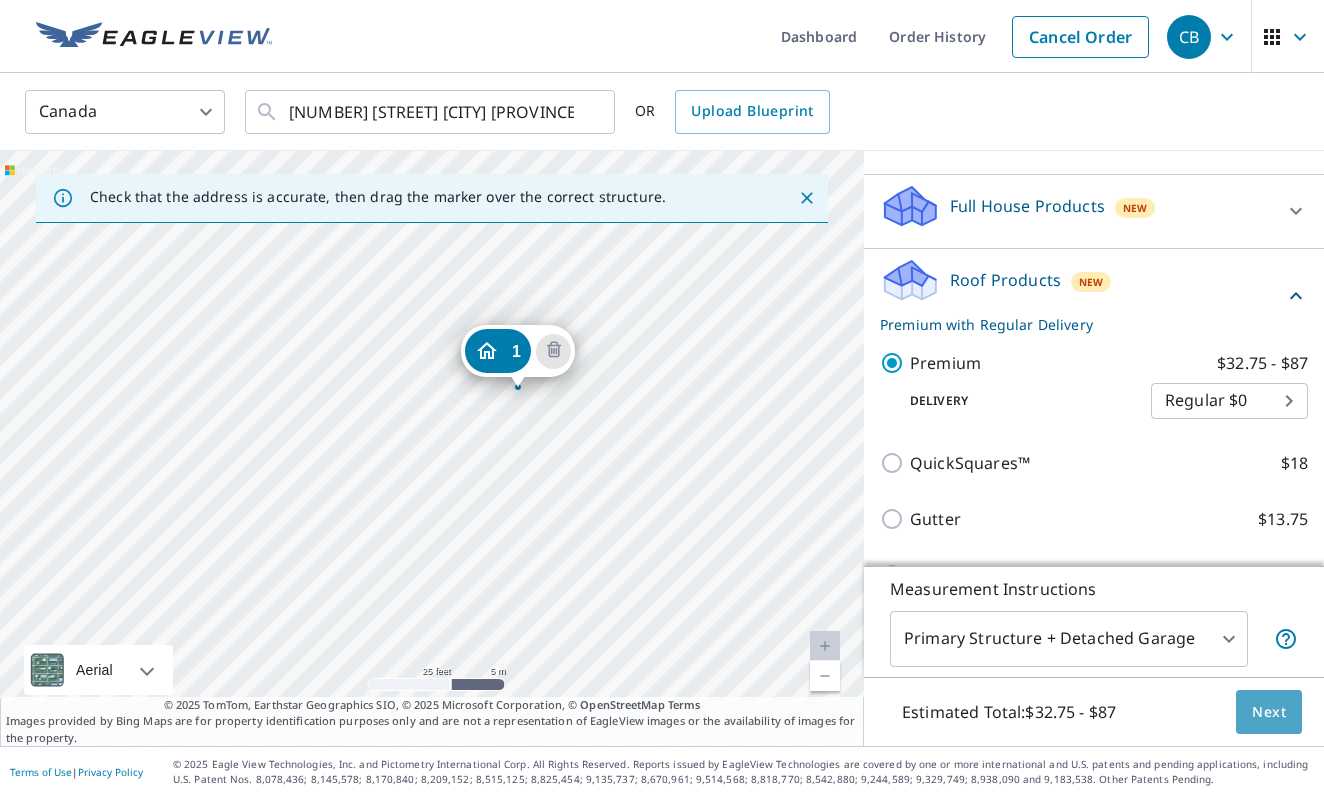 click on "Next" at bounding box center (1269, 712) 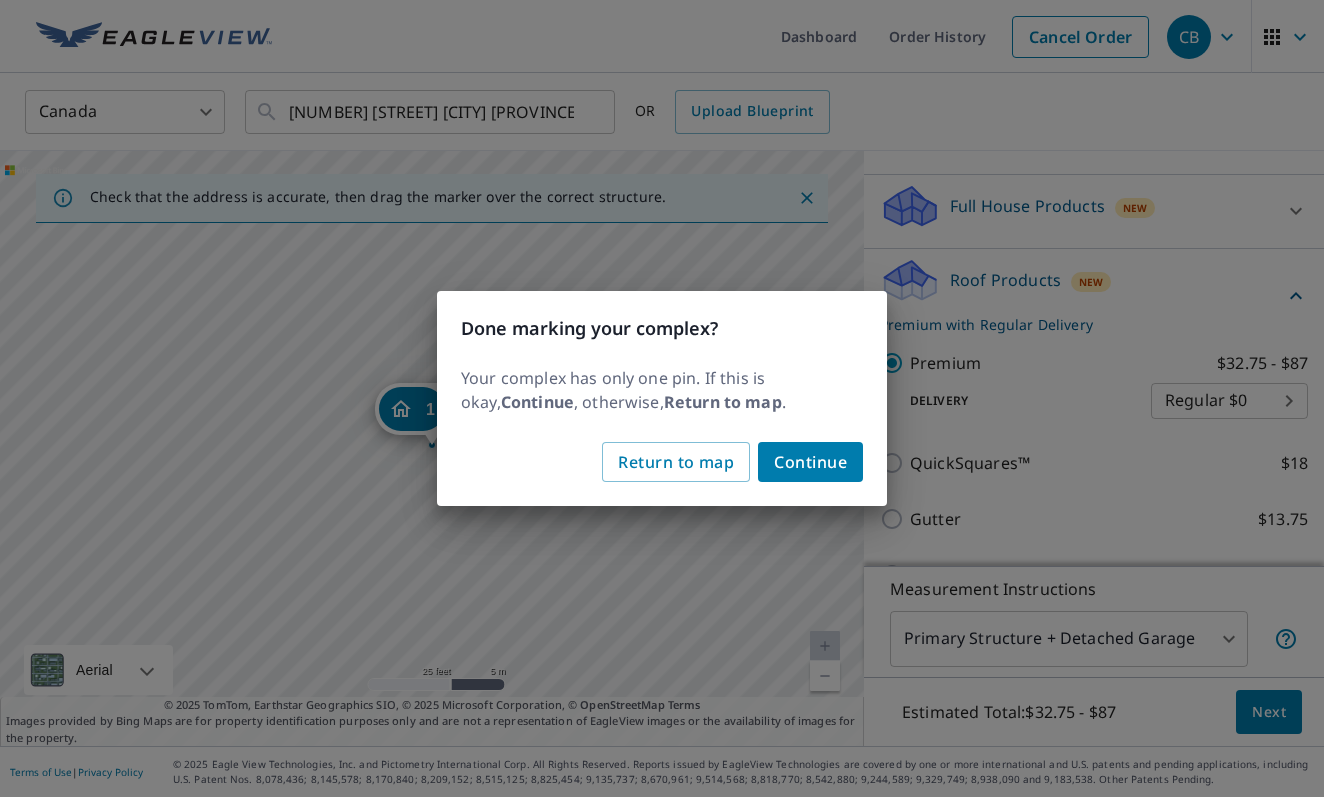 click on "Continue" at bounding box center [810, 462] 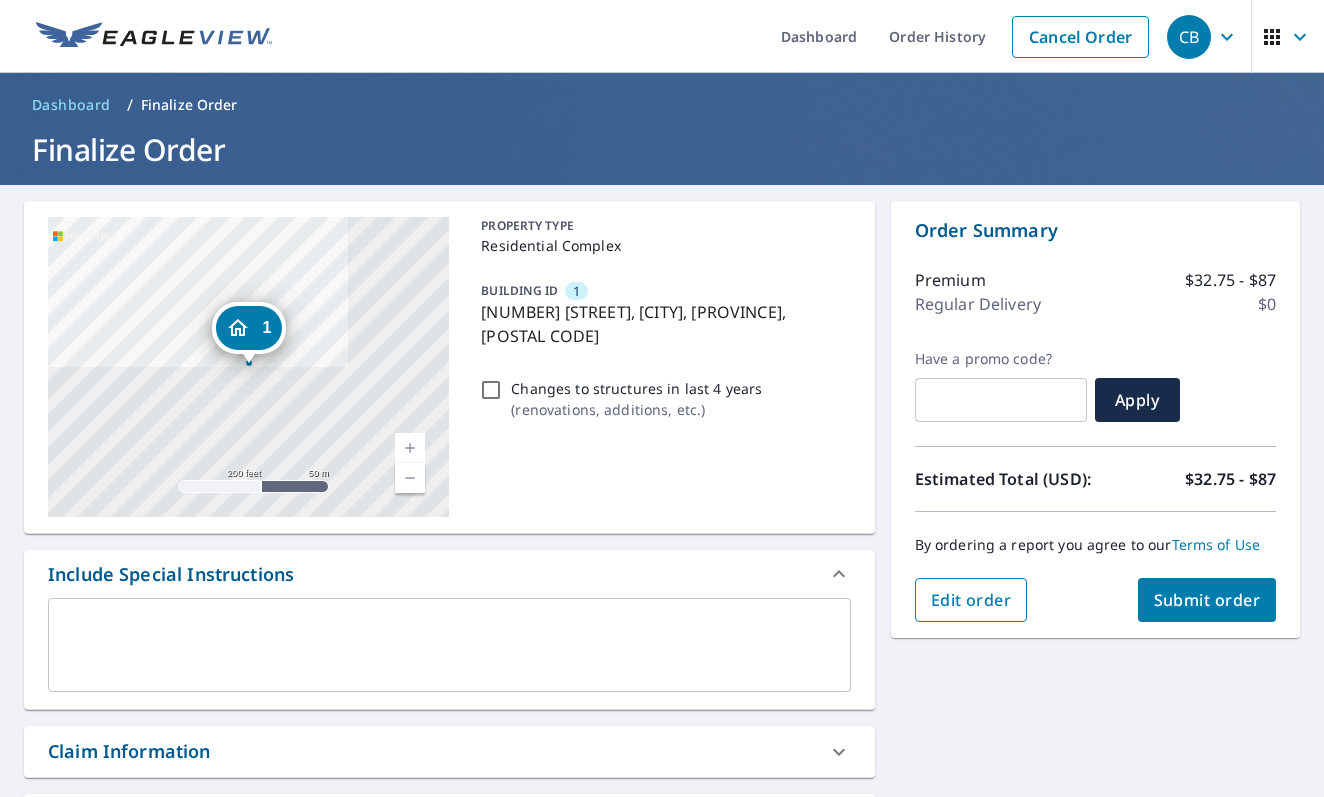 click on "Edit order" at bounding box center (971, 600) 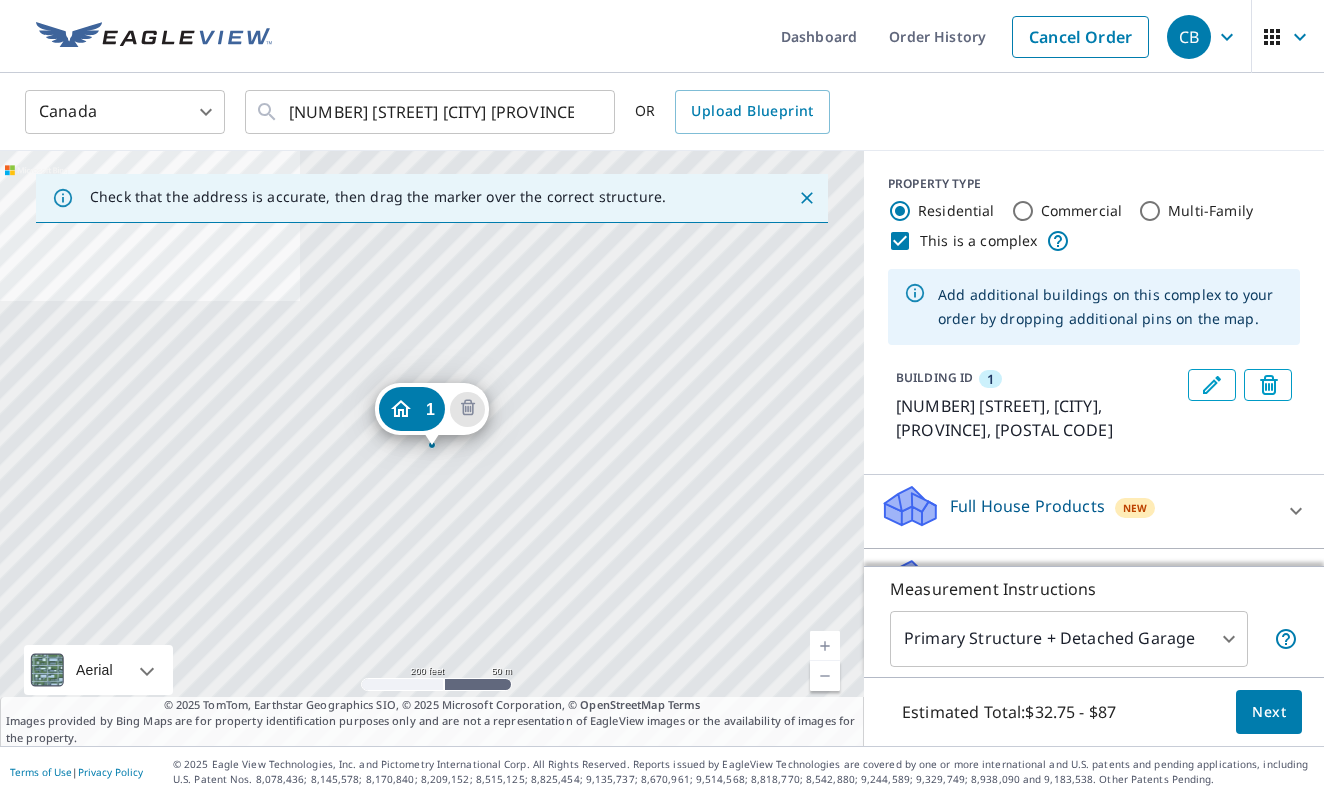 click at bounding box center [825, 646] 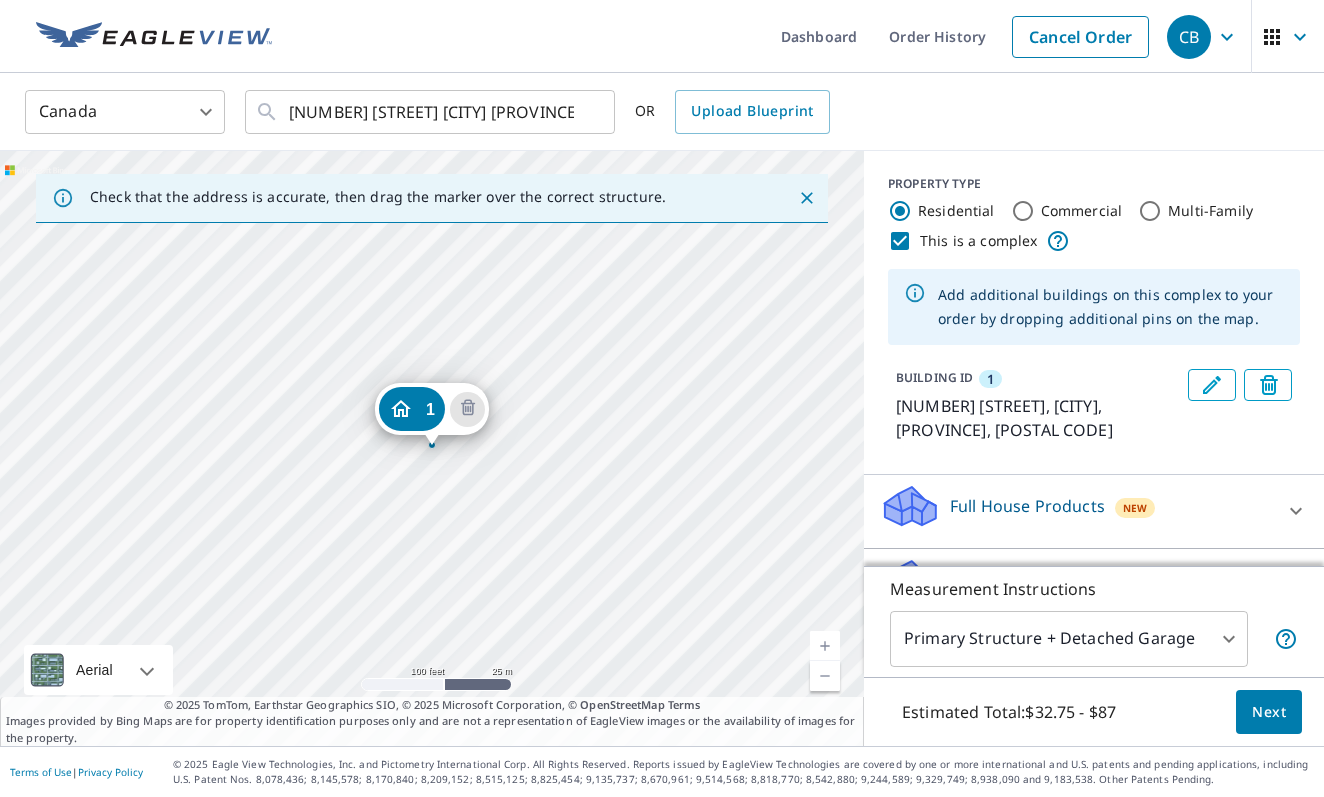 click at bounding box center [825, 646] 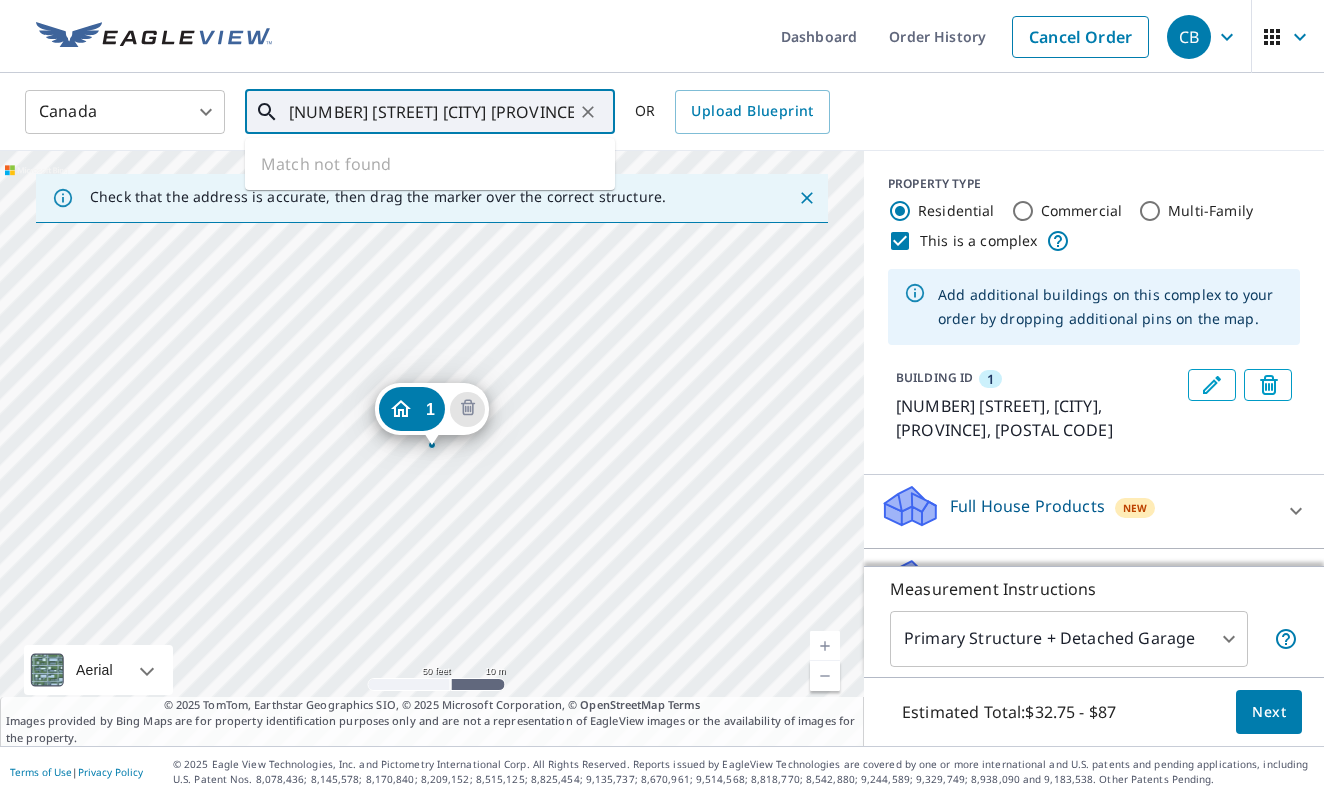 click on "[NUMBER] [STREET] [CITY] [PROVINCE] [POSTAL CODE]" at bounding box center (431, 112) 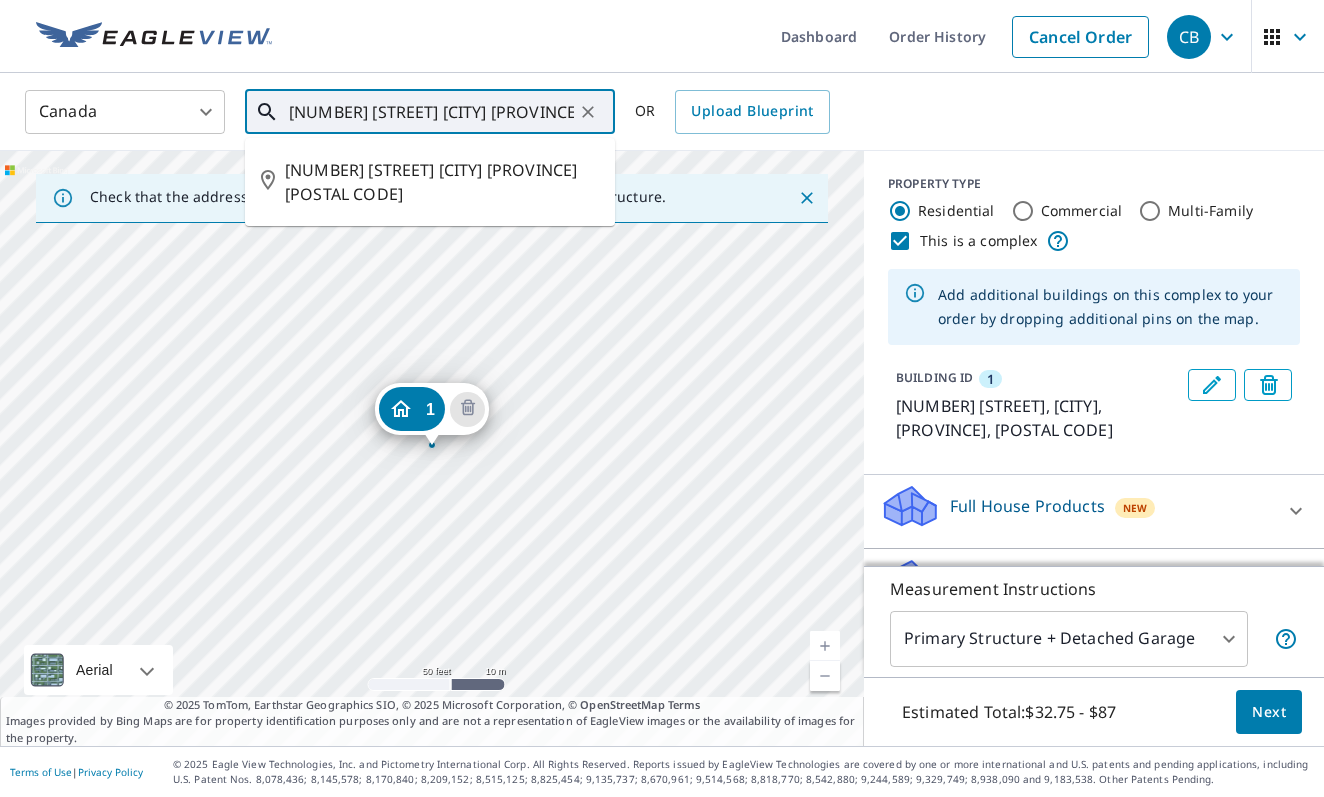 type on "[NUMBER] [STREET] [CITY] [PROVINCE] [POSTAL CODE]" 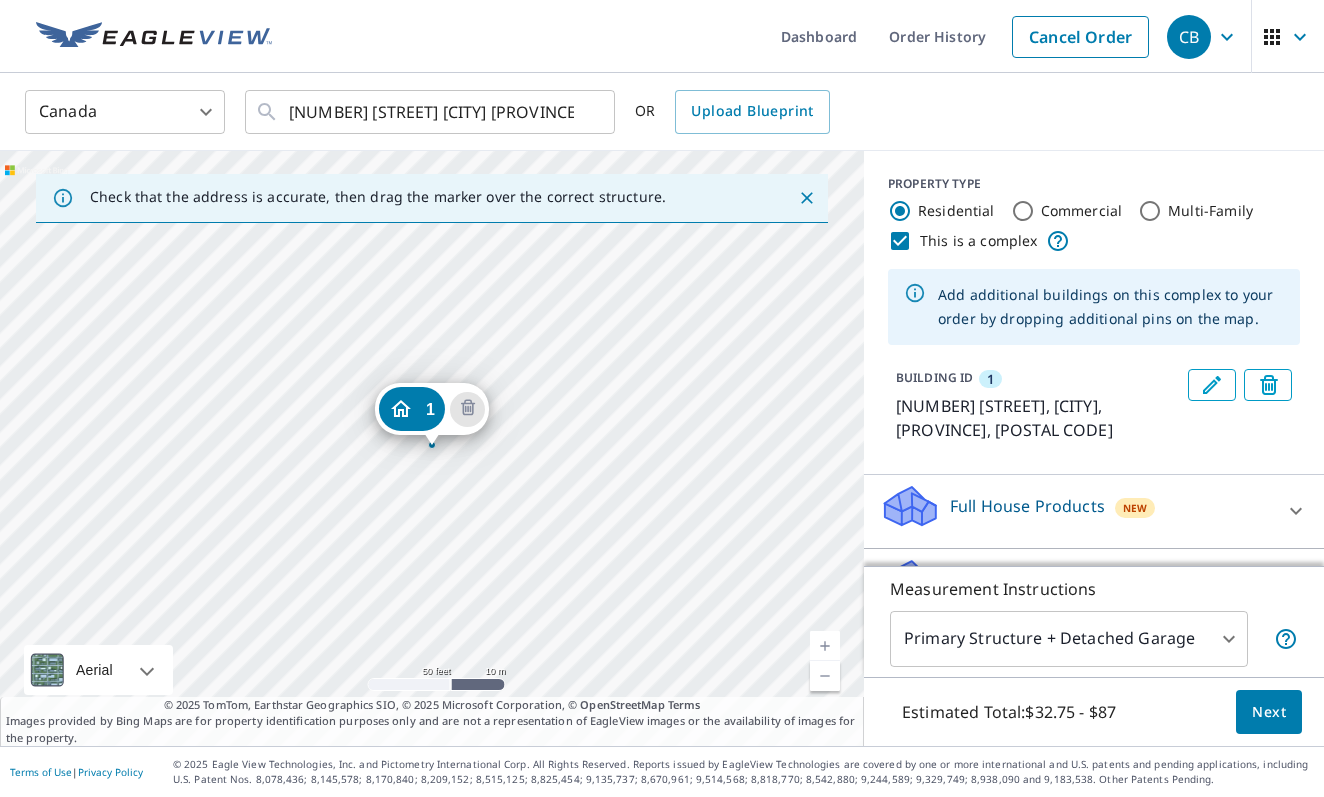 drag, startPoint x: 430, startPoint y: 435, endPoint x: 450, endPoint y: 473, distance: 42.941822 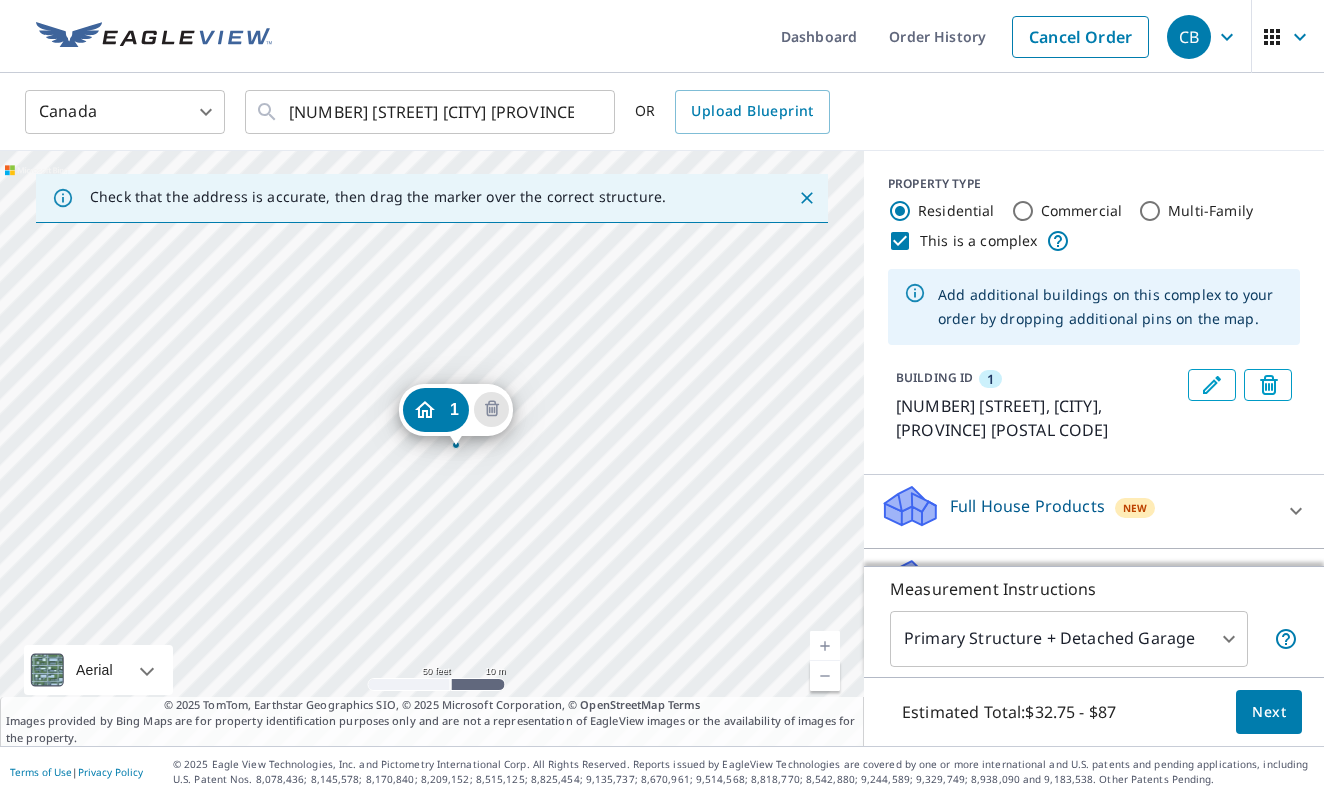drag, startPoint x: 431, startPoint y: 440, endPoint x: 441, endPoint y: 441, distance: 10.049875 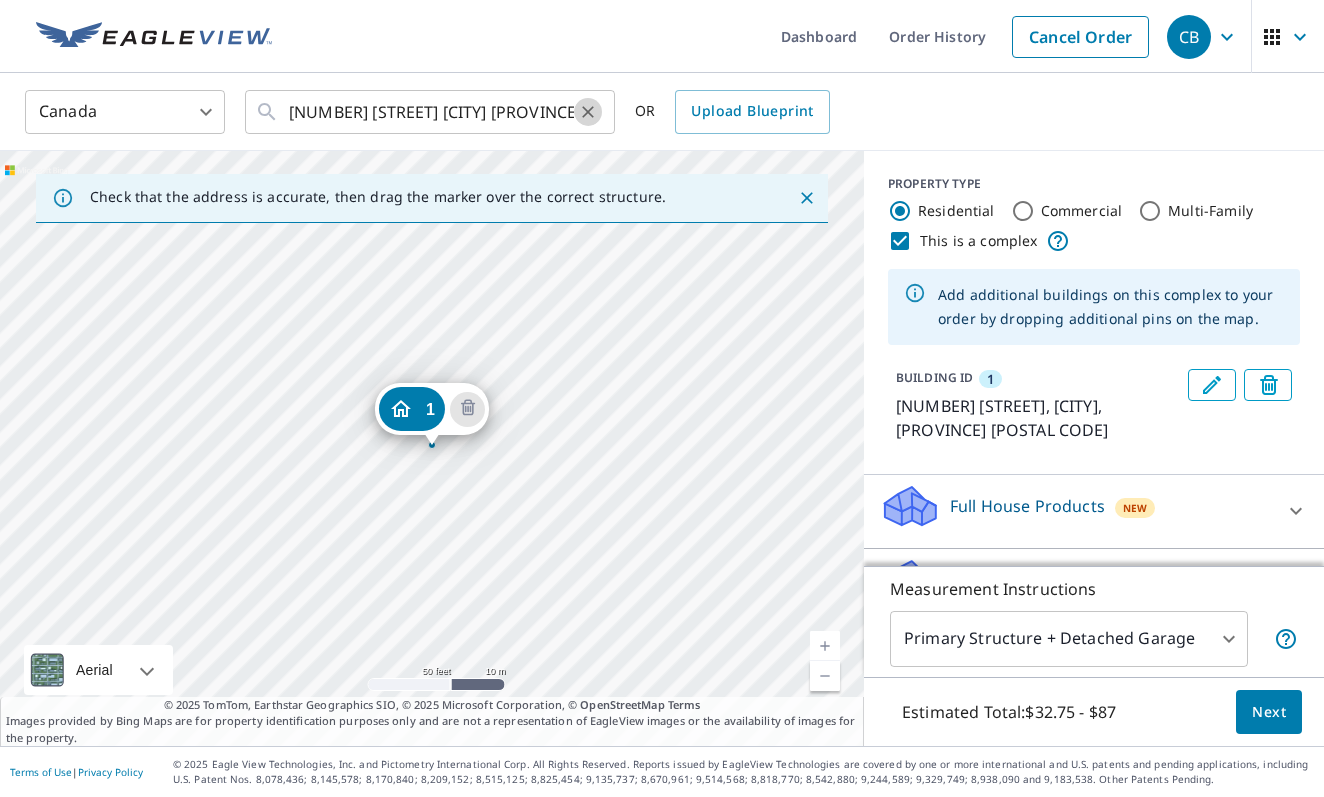 click 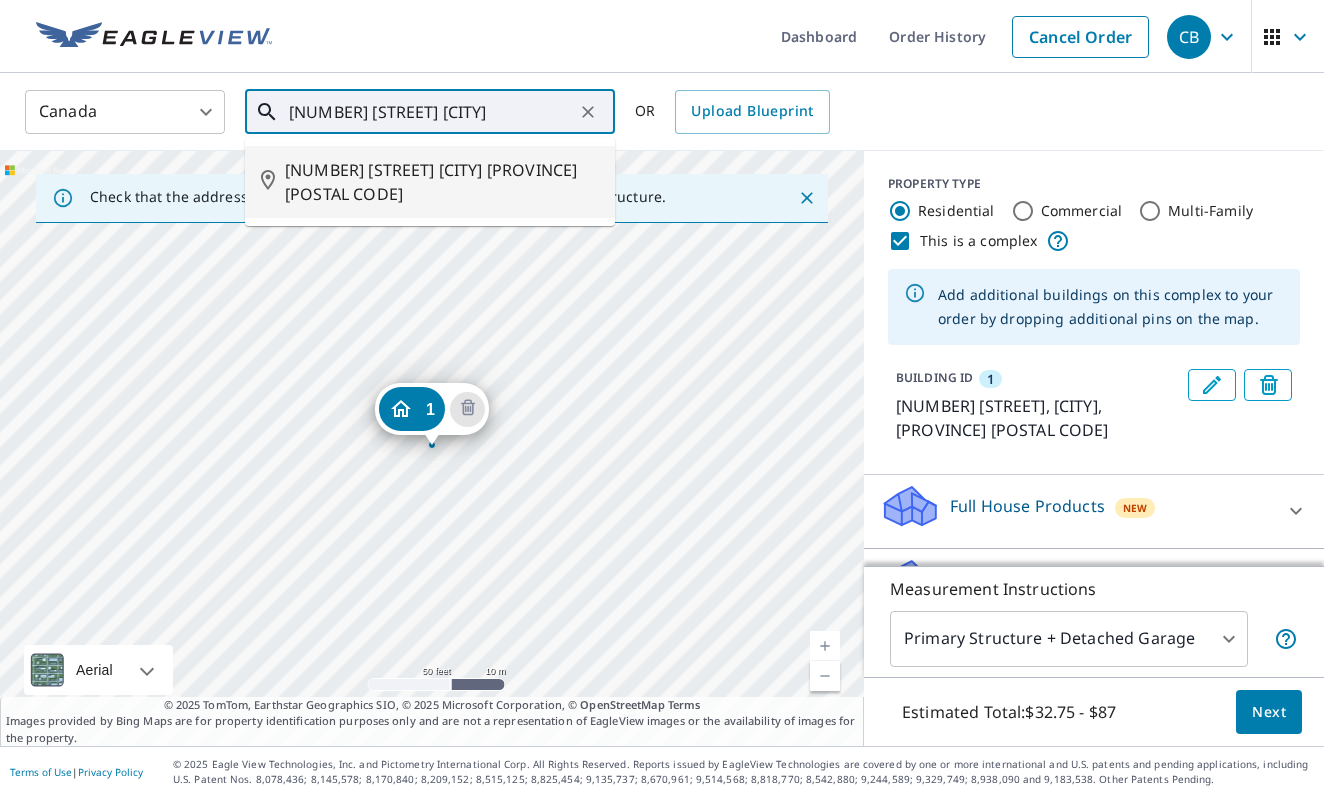 click on "[NUMBER] [STREET] [CITY] [PROVINCE] [POSTAL CODE]" at bounding box center [442, 182] 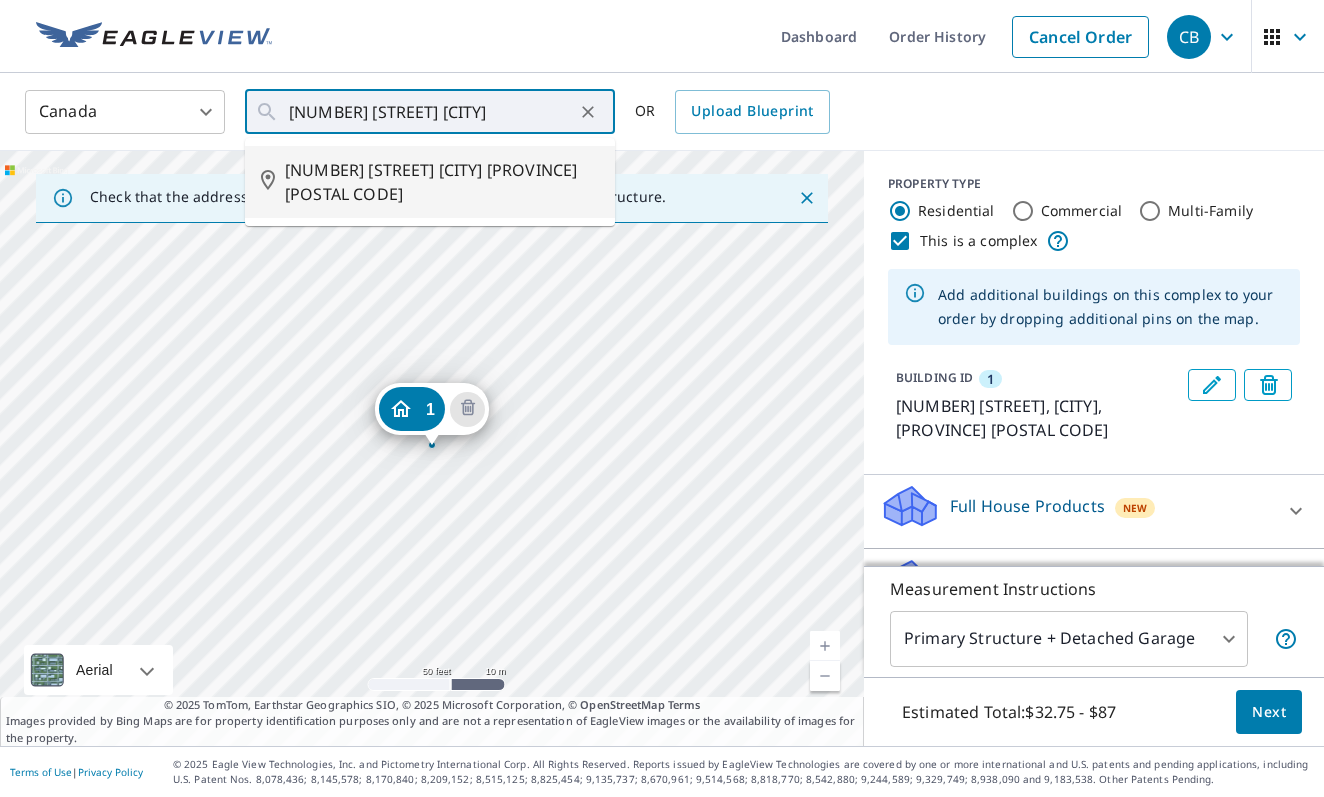 type on "[NUMBER] [STREET] [CITY] [PROVINCE] [POSTAL CODE]" 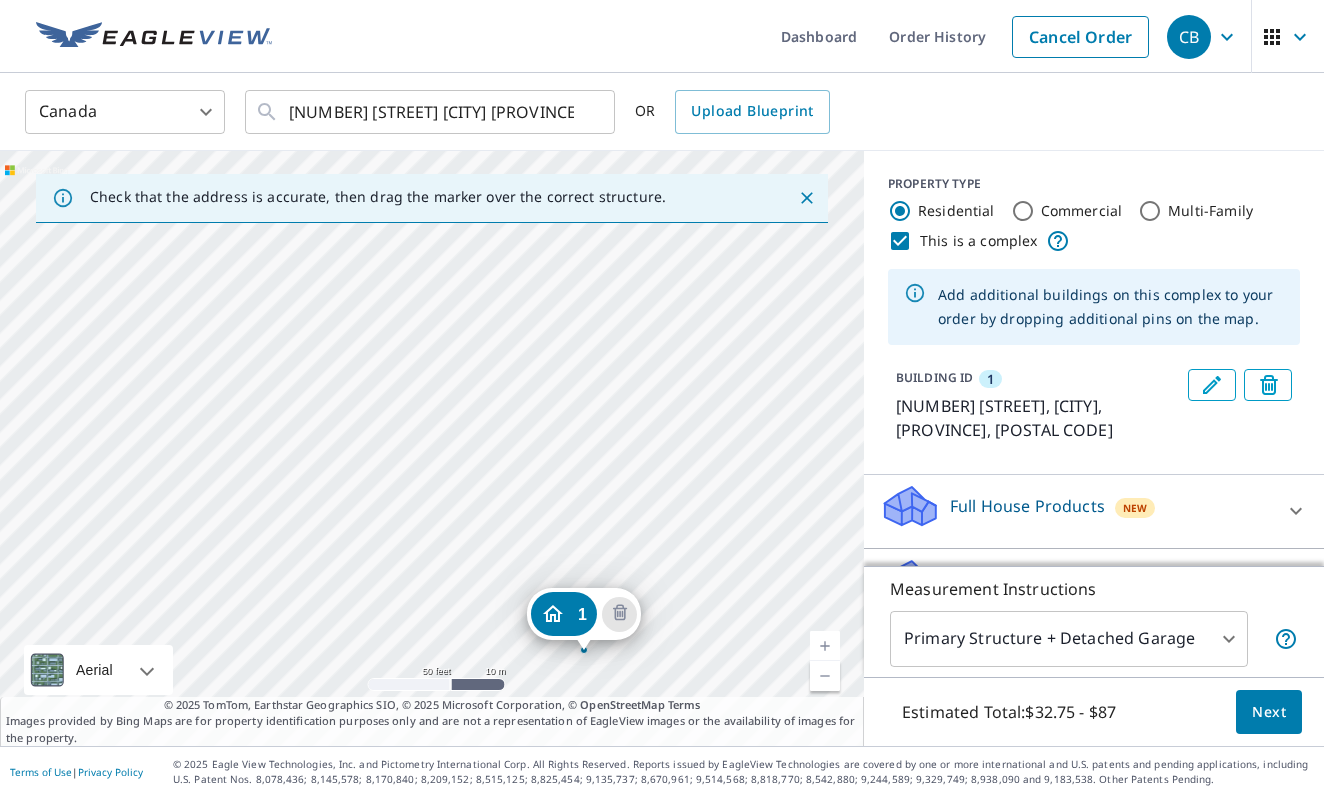 drag, startPoint x: 346, startPoint y: 491, endPoint x: 498, endPoint y: 637, distance: 210.76053 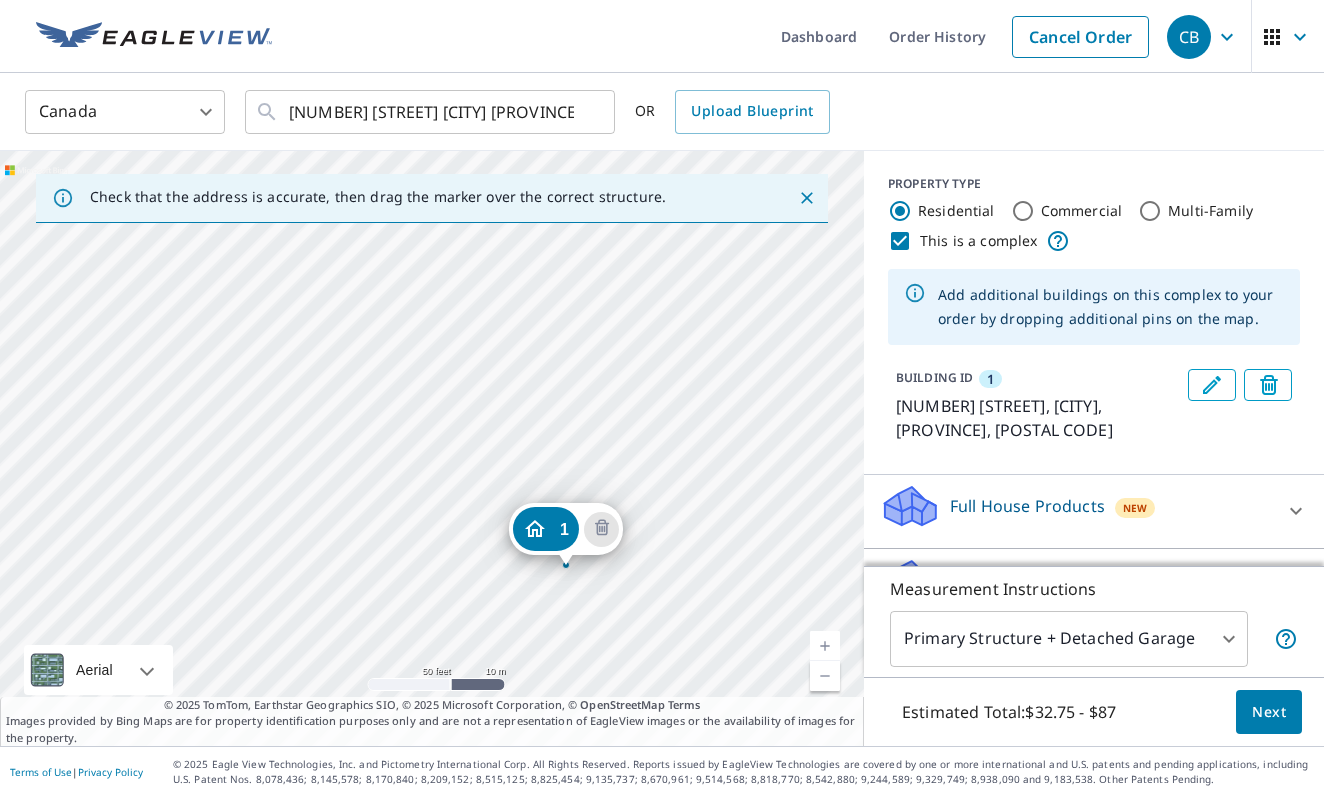 drag, startPoint x: 379, startPoint y: 378, endPoint x: 361, endPoint y: 273, distance: 106.531685 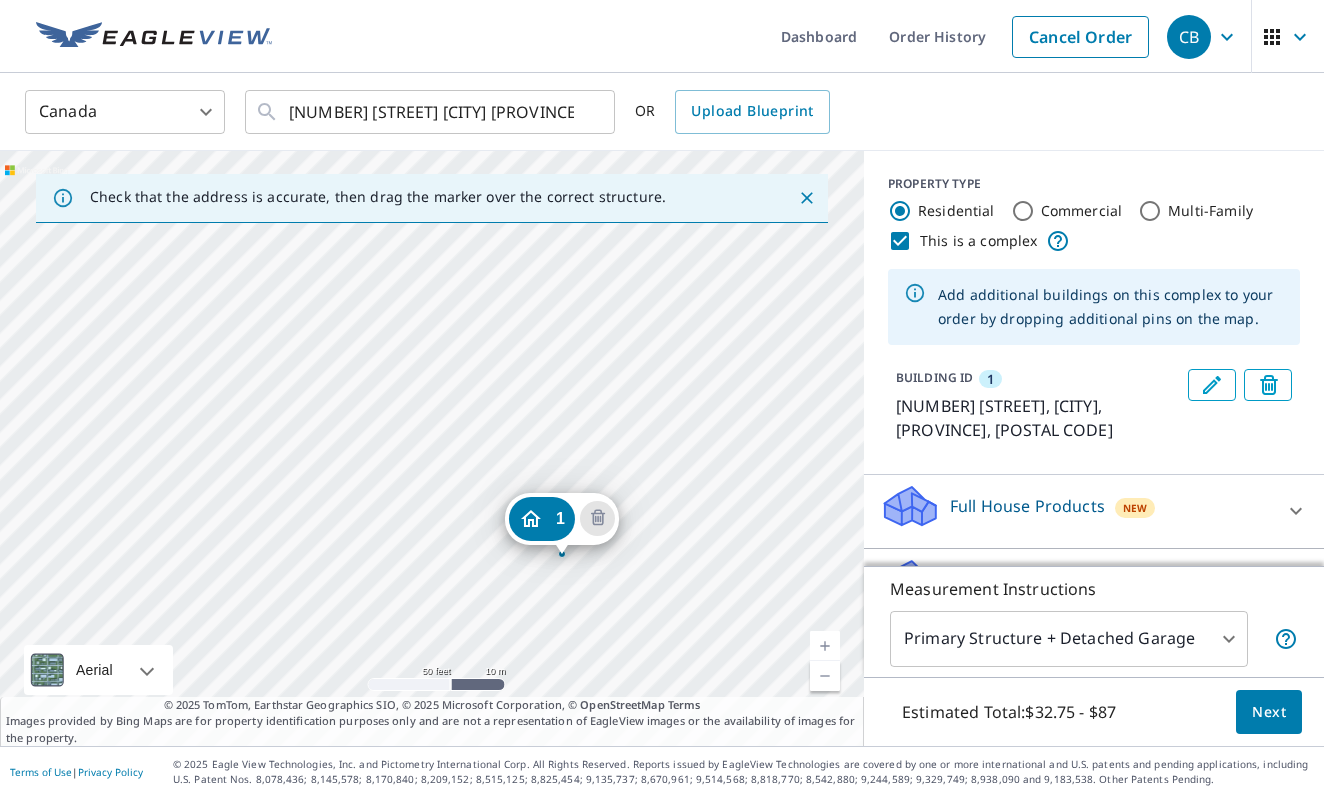 drag, startPoint x: 553, startPoint y: 539, endPoint x: 549, endPoint y: 529, distance: 10.770329 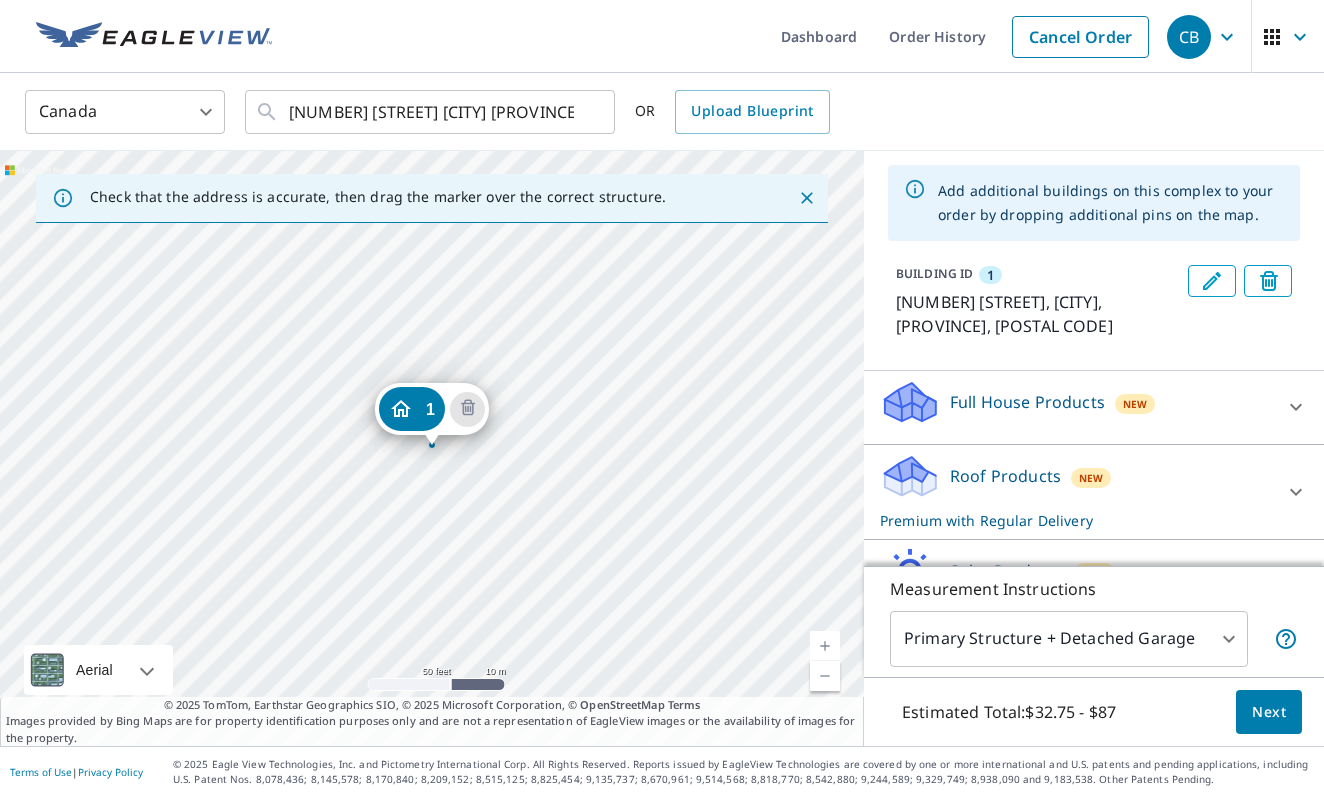 scroll, scrollTop: 111, scrollLeft: 0, axis: vertical 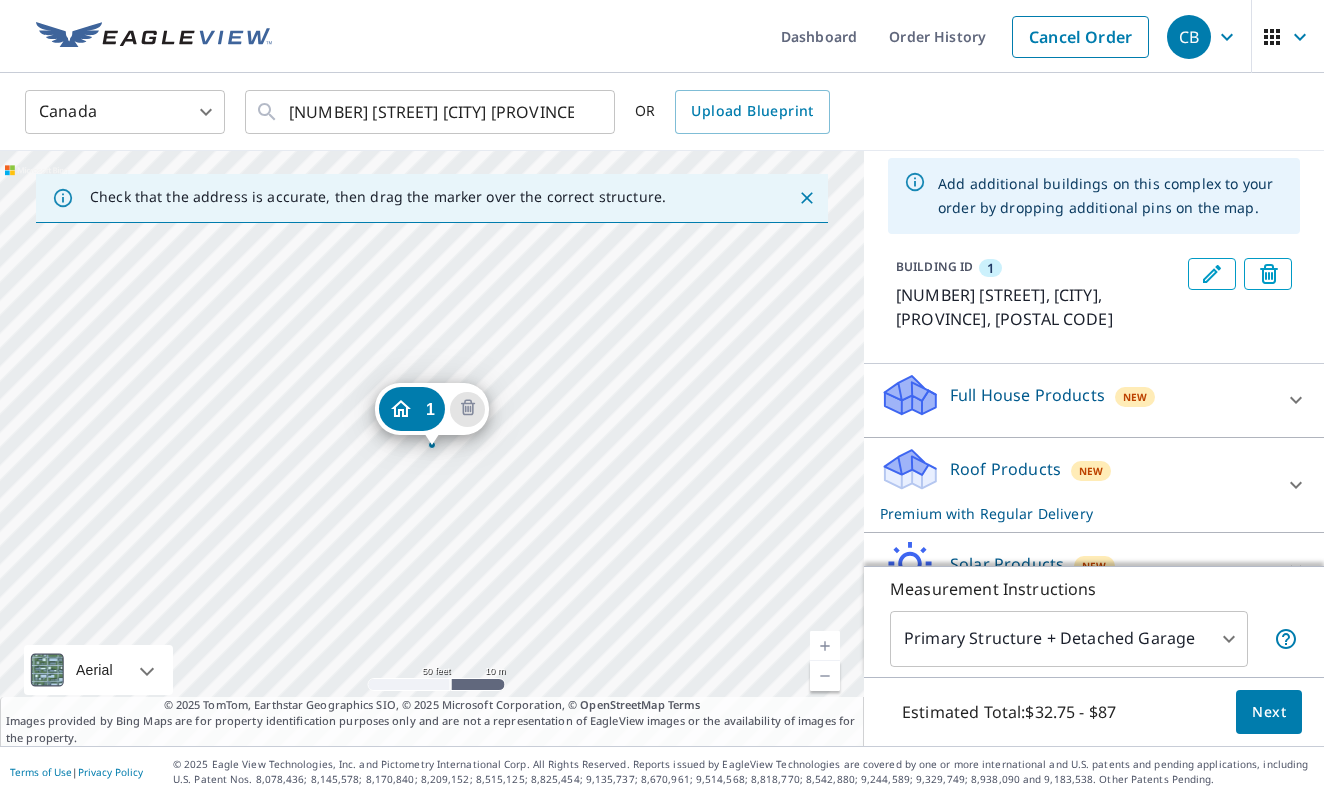 click on "Roof Products New Premium with Regular Delivery" at bounding box center [1076, 485] 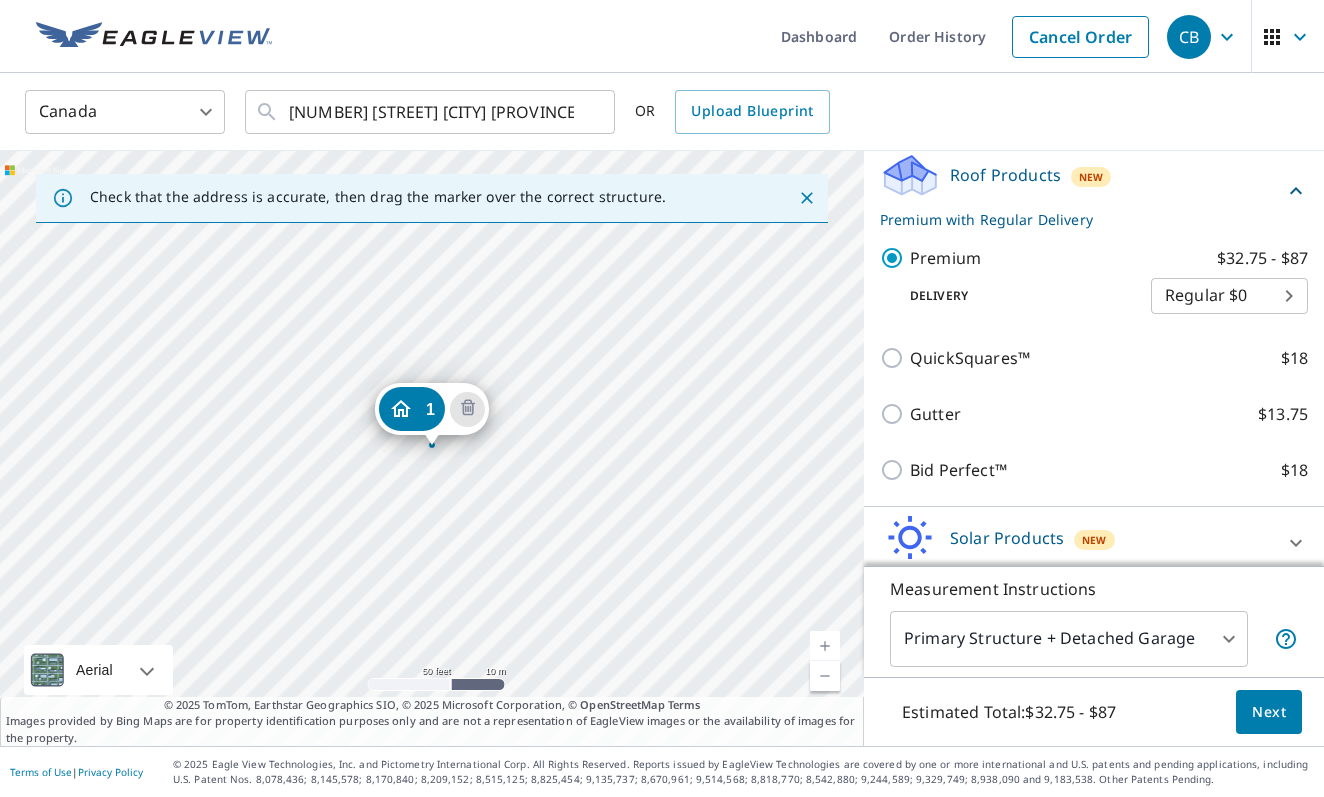 scroll, scrollTop: 484, scrollLeft: 0, axis: vertical 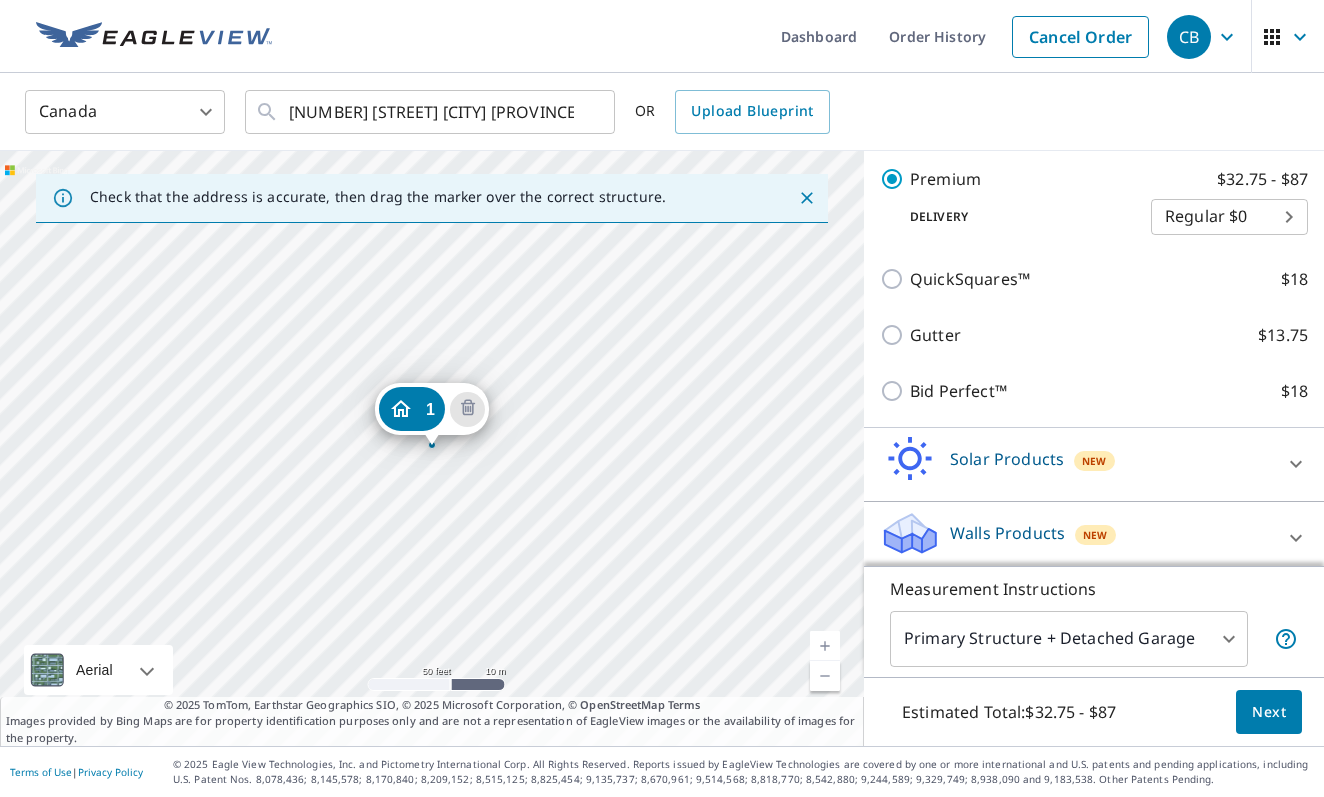 click on "Next" at bounding box center (1269, 712) 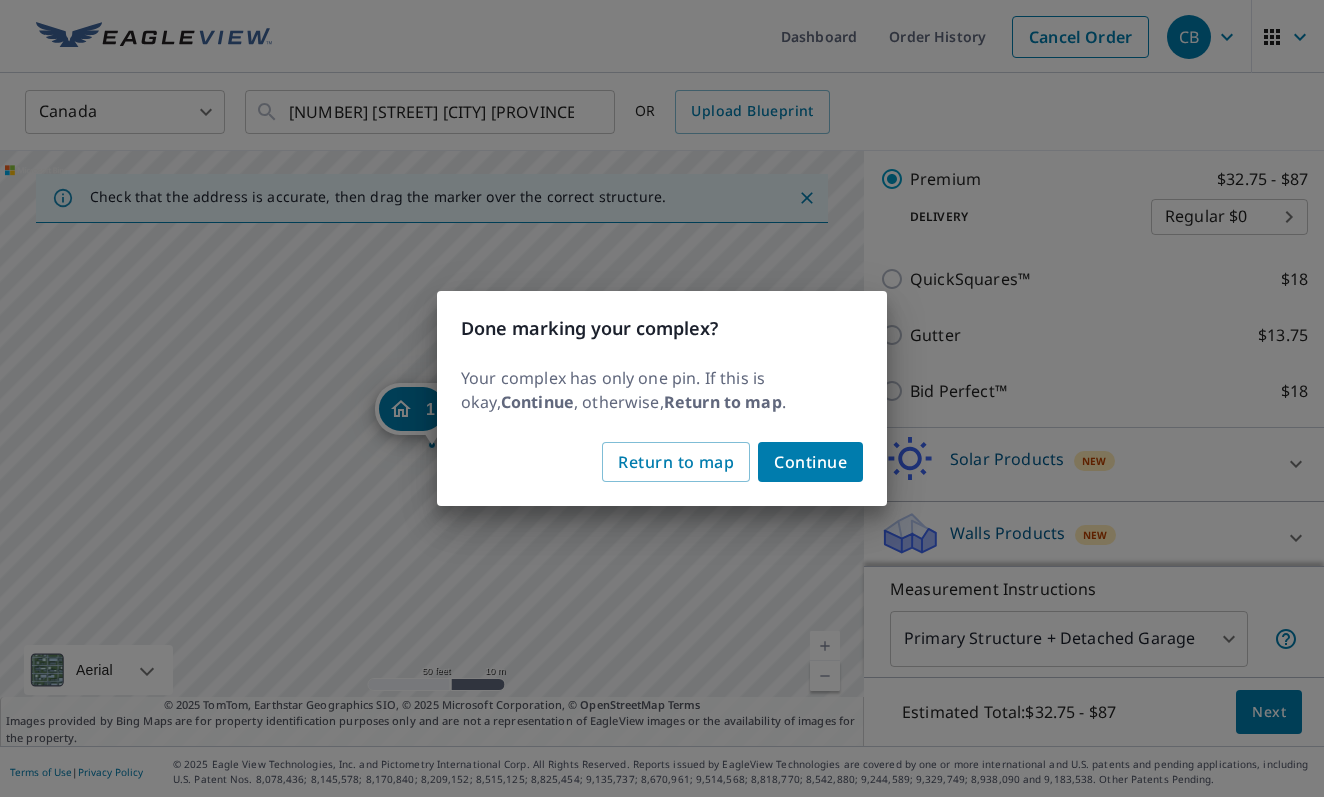 click on "Continue" at bounding box center [810, 462] 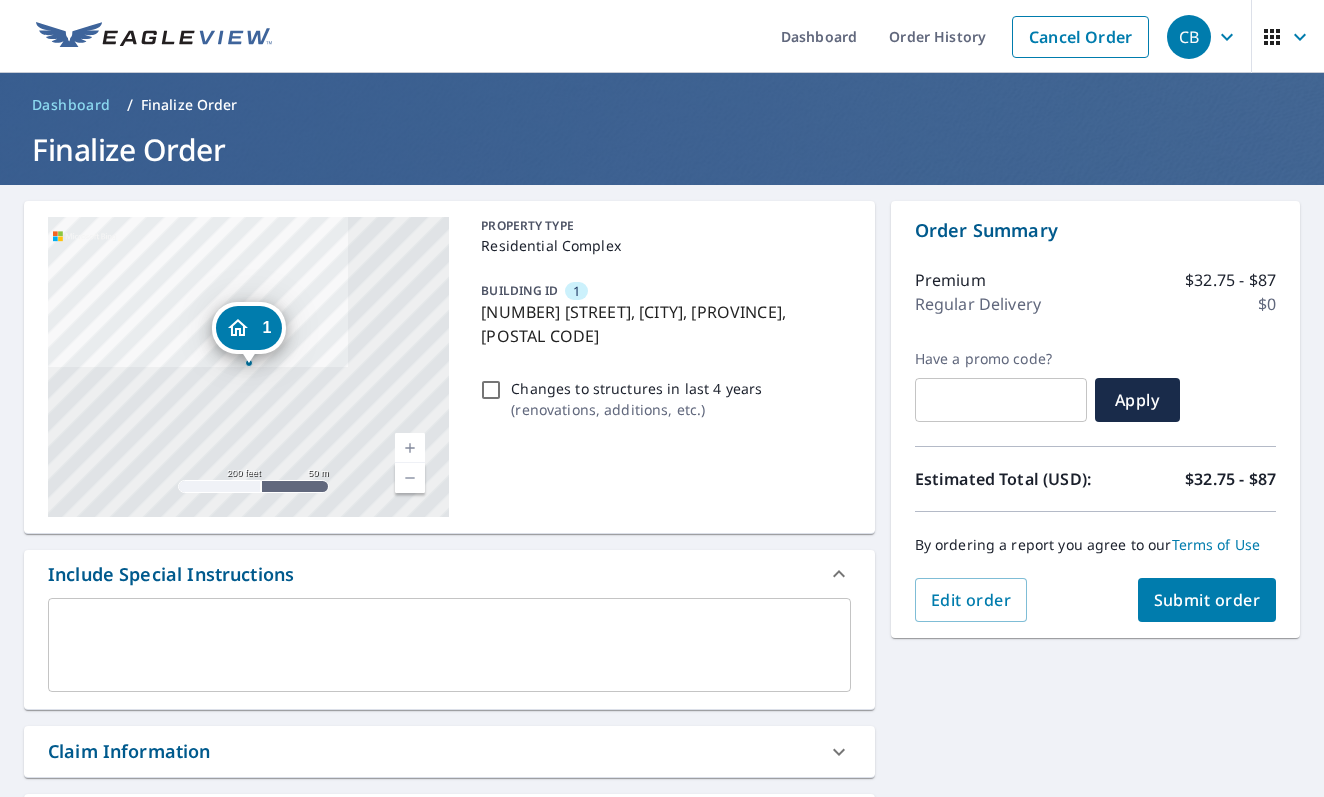 click on "Submit order" at bounding box center [1207, 600] 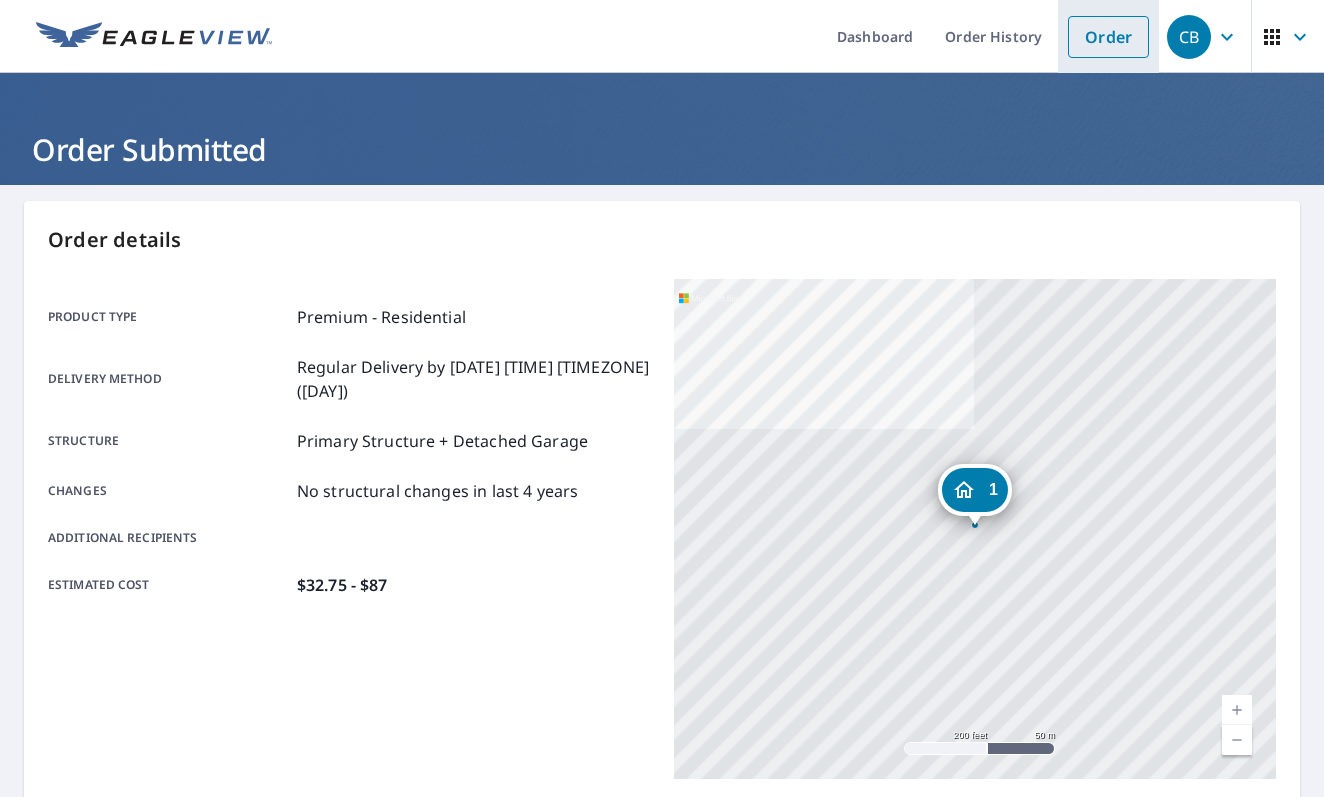scroll, scrollTop: 0, scrollLeft: 0, axis: both 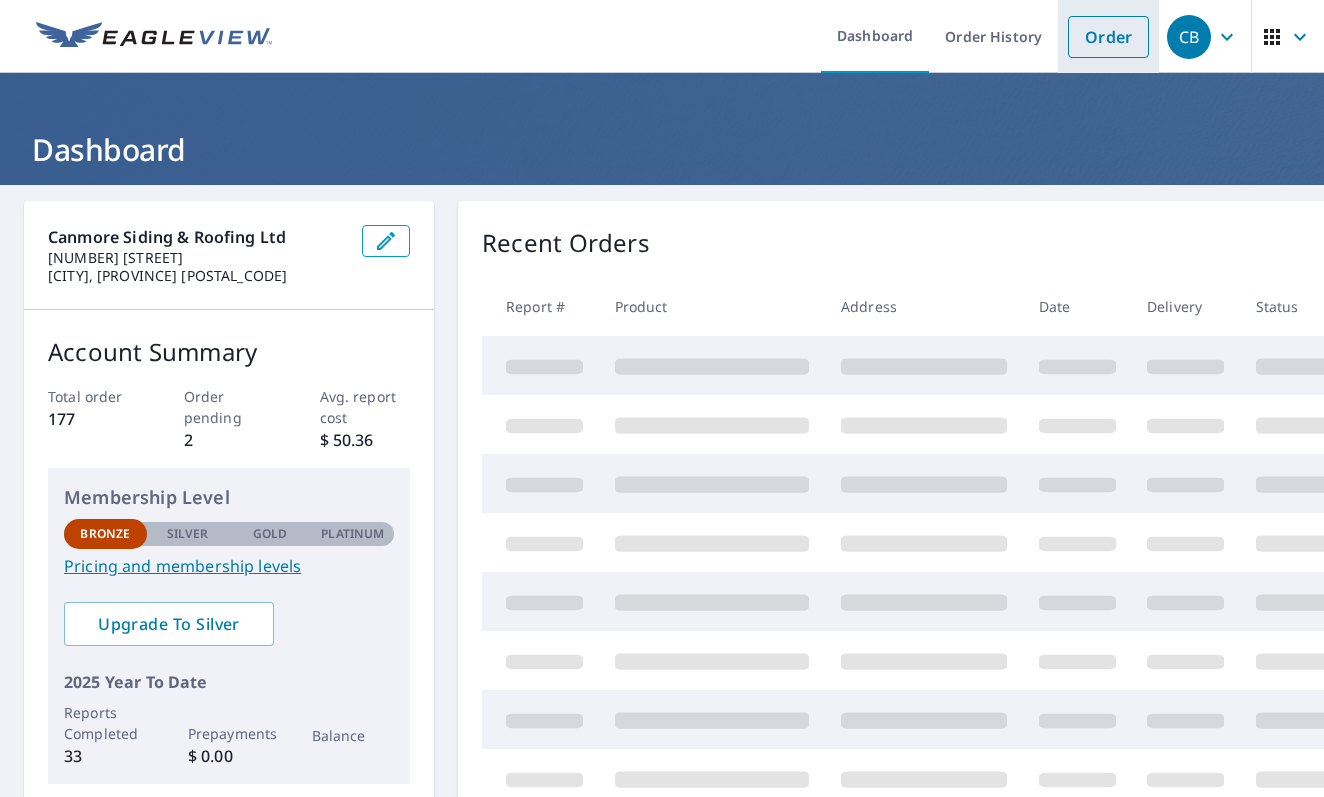 click on "Order" at bounding box center [1108, 37] 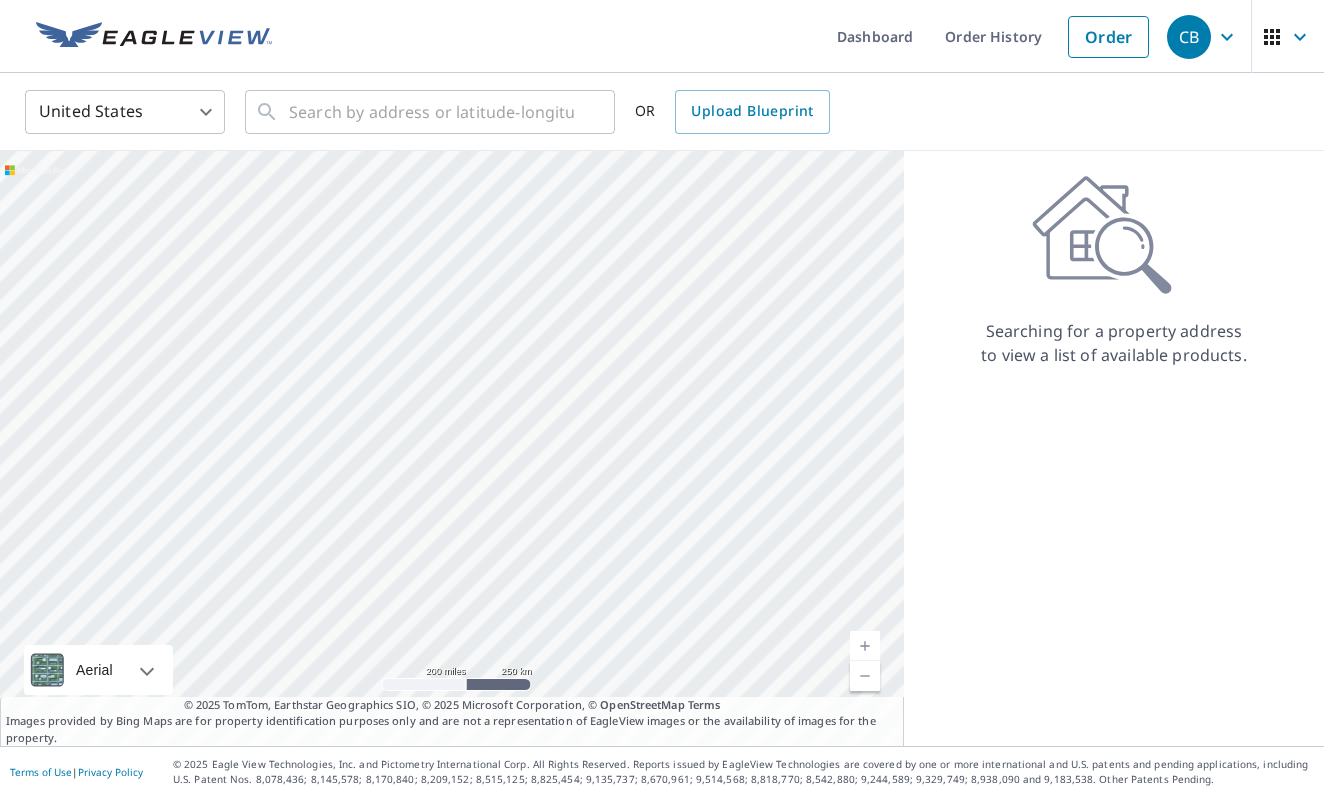 click on "CB CB
Dashboard Order History Order CB United States US ​ ​ OR Upload Blueprint Aerial Road A standard road map Aerial A detailed look from above Labels Labels 200 miles 250 km © 2025 TomTom, Earthstar Geographics  SIO, © 2025 Microsoft Corporation Terms © 2025 TomTom, Earthstar Geographics SIO, © 2025 Microsoft Corporation, ©   OpenStreetMap   Terms Images provided by Bing Maps are for property identification purposes only and are not a representation of EagleView images or the availability of images for the property. Searching for a property address to view a list of available products. Terms of Use  |  Privacy Policy © 2025 Eagle View Technologies, Inc. and Pictometry International Corp. All Rights Reserved. Reports issued by EagleView Technologies are covered by   one or more international and U.S. patents and pending applications, including U.S. Patent Nos. 8,078,436; 8,145,578; 8,170,840; 8,209,152;
X" at bounding box center [662, 398] 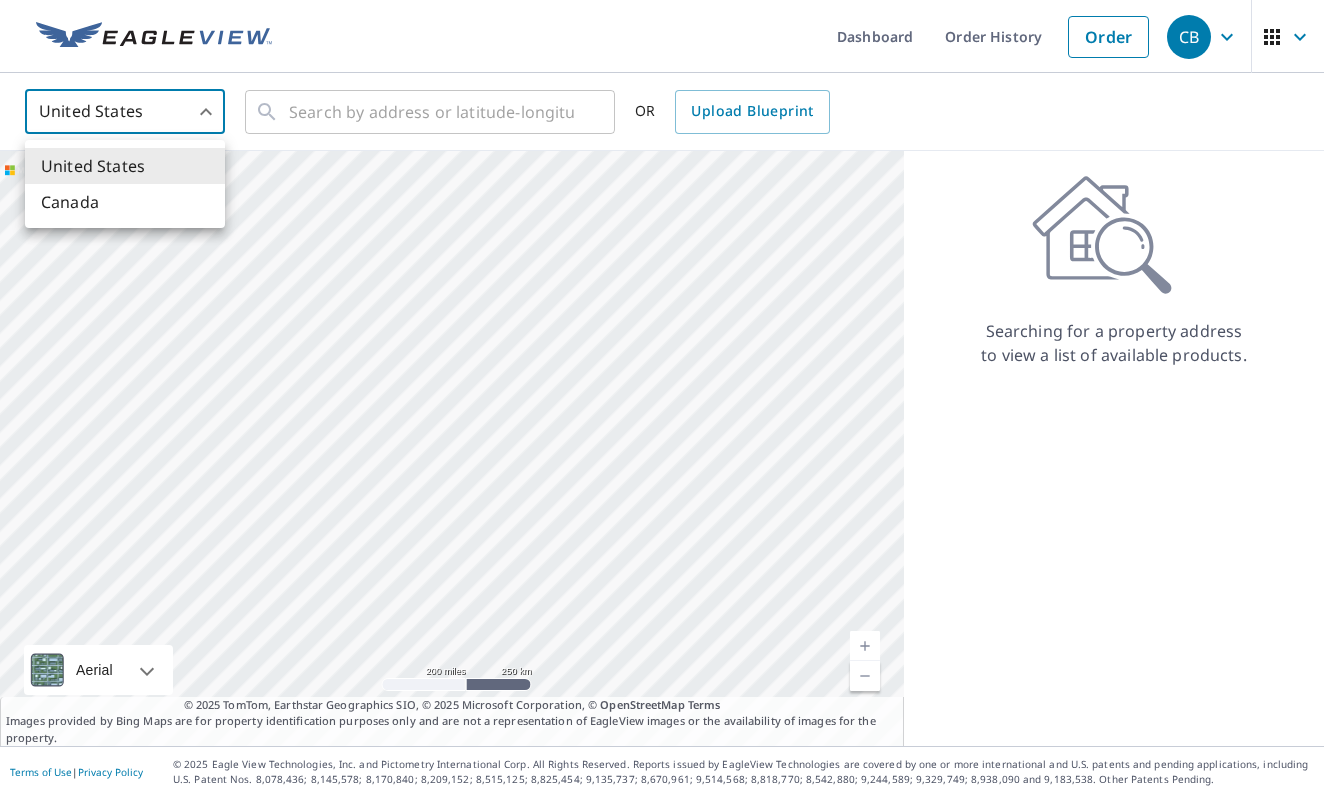 click on "Canada" at bounding box center [125, 202] 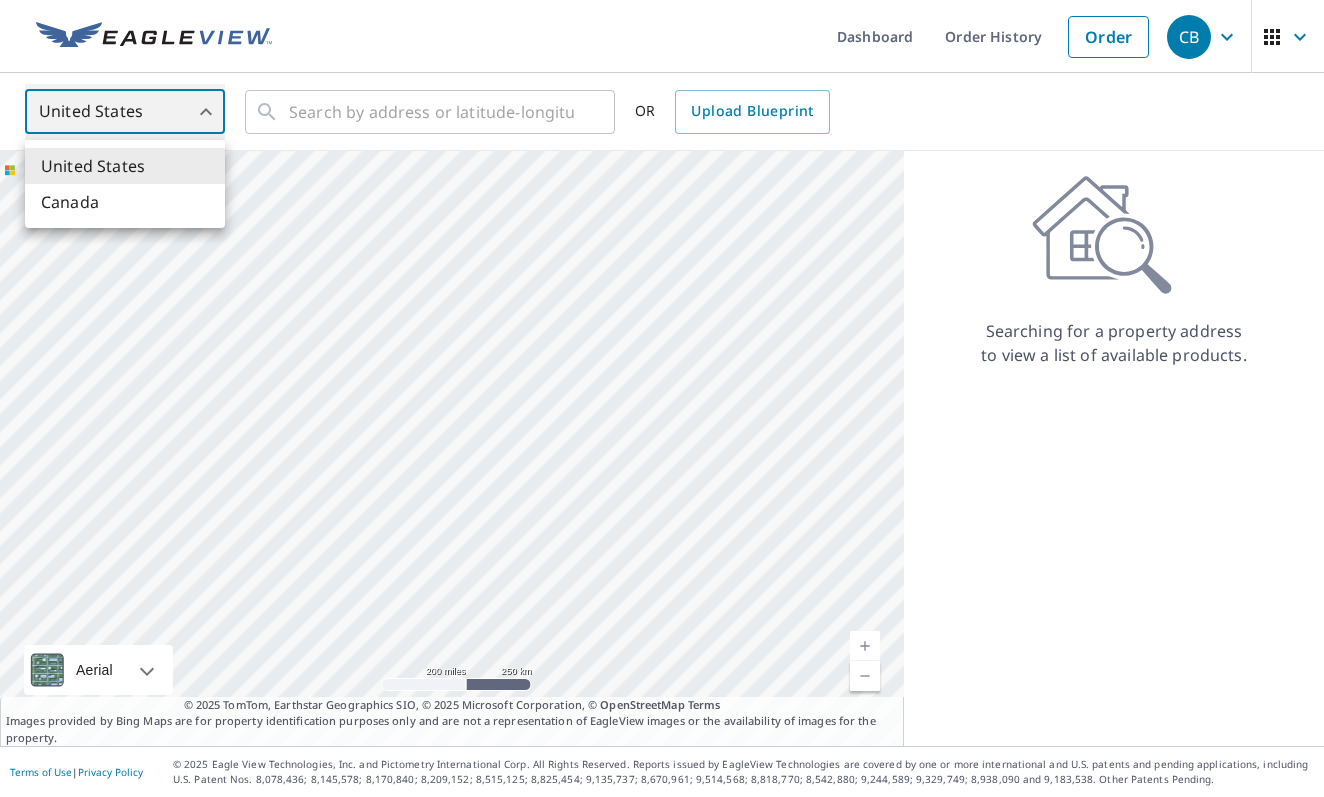 type on "CA" 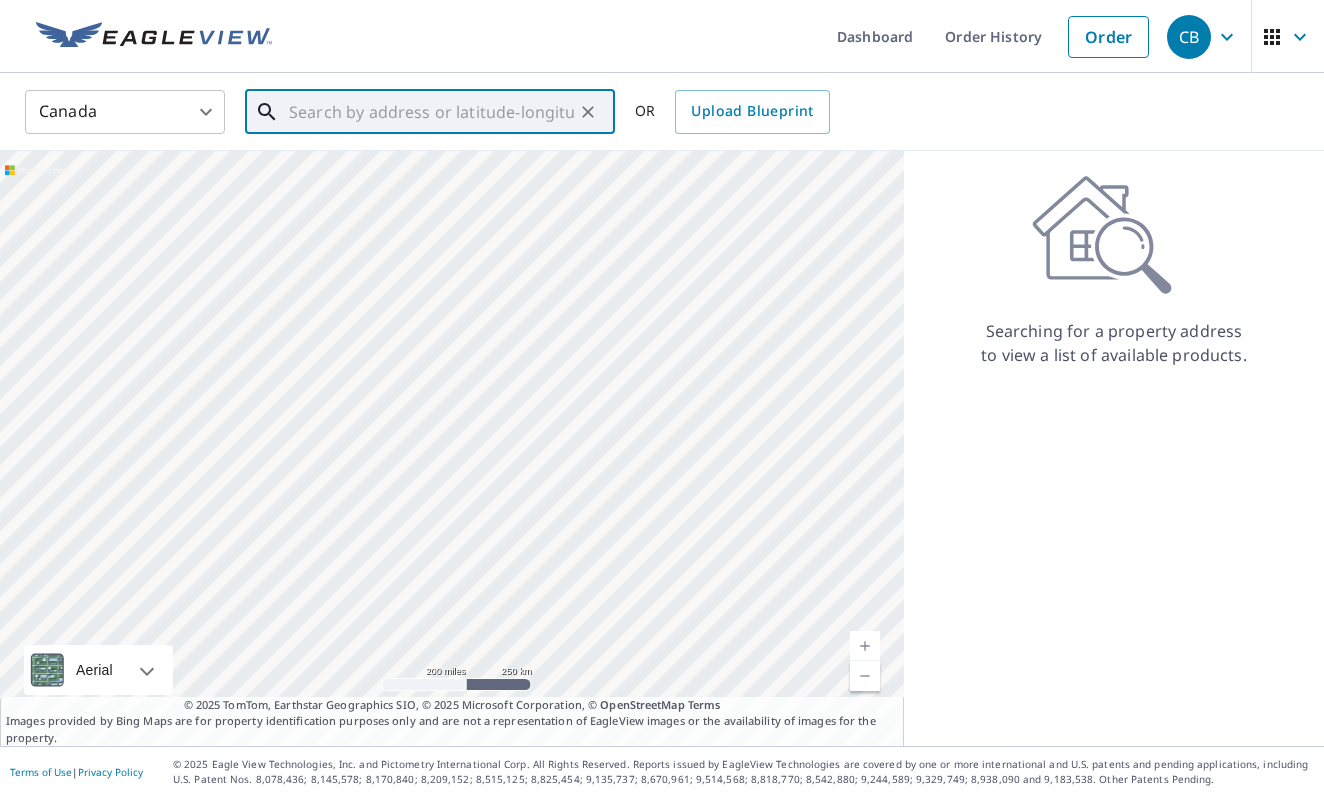 click at bounding box center (431, 112) 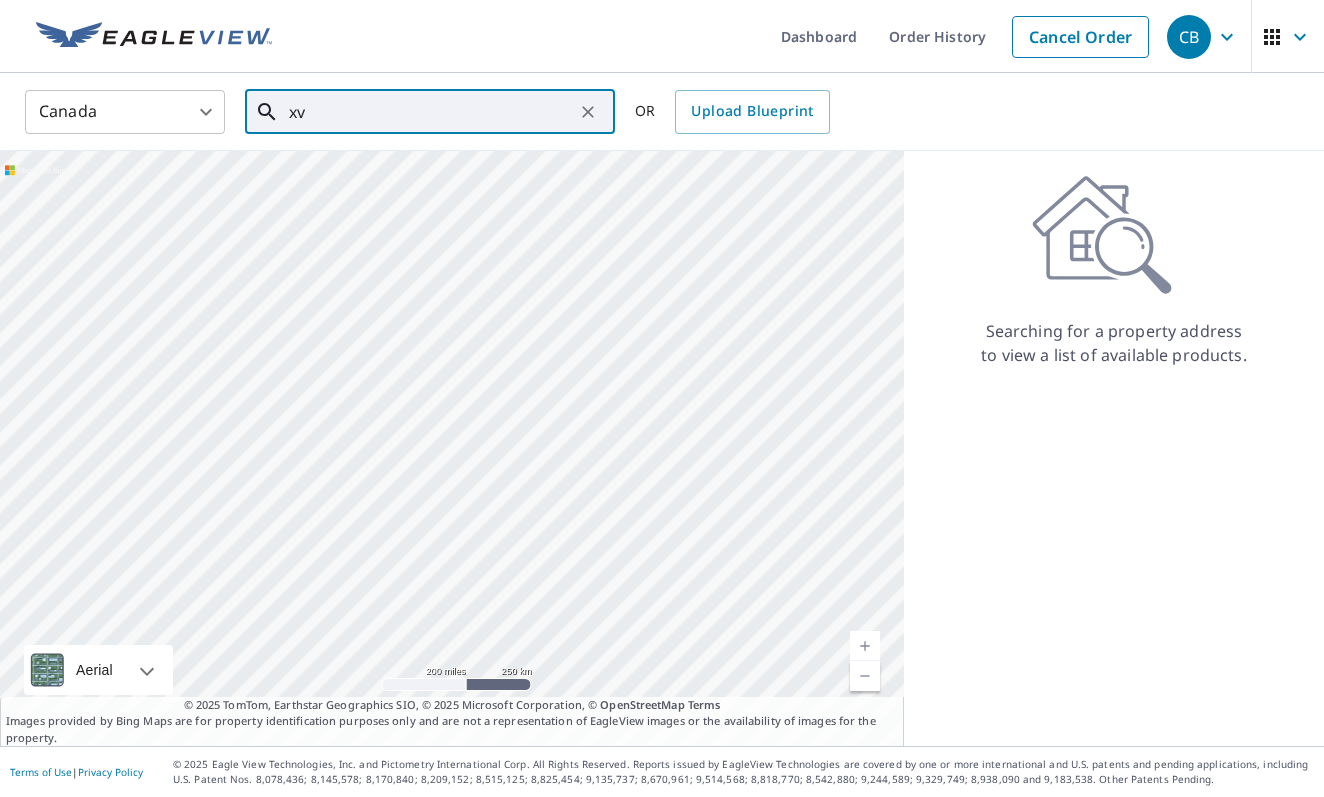 type on "x" 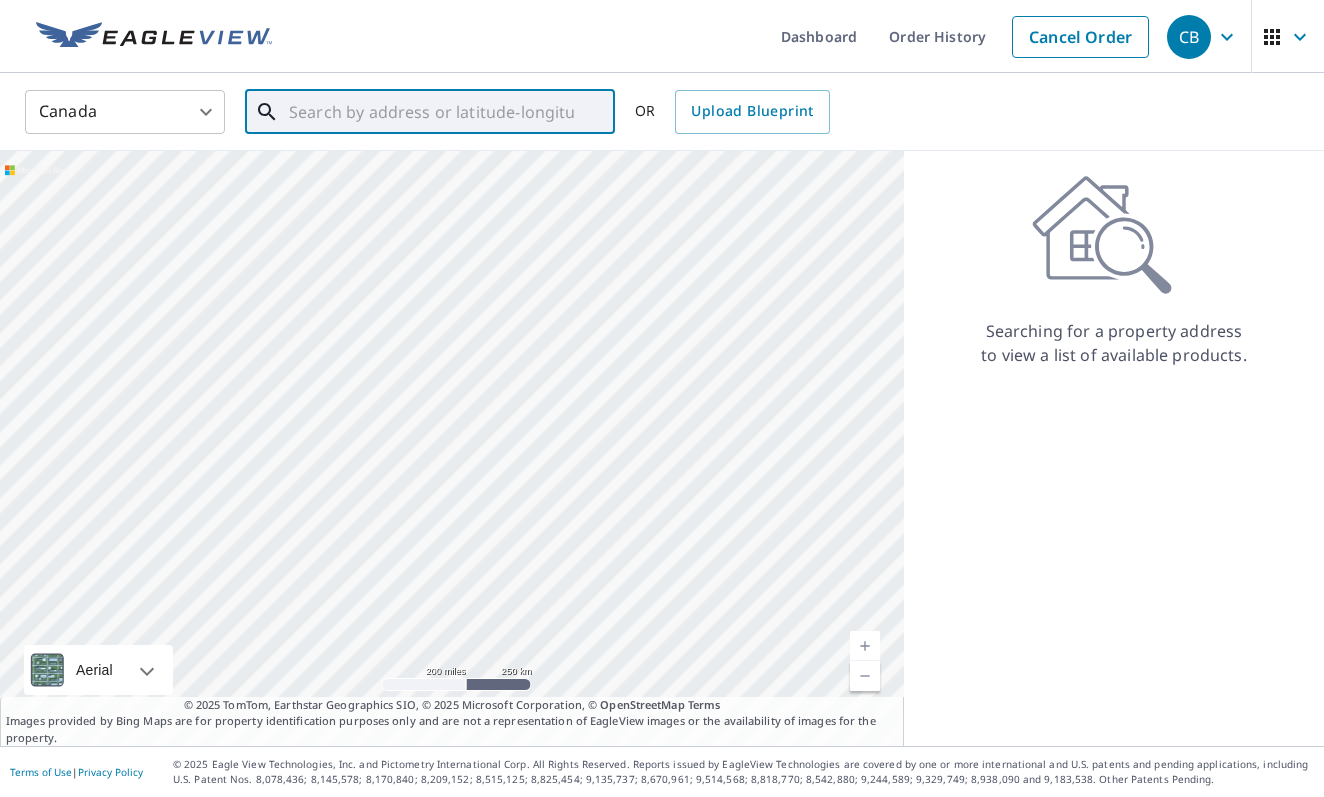 paste on "1073 Lawrence Grassi Ridge, Canmore" 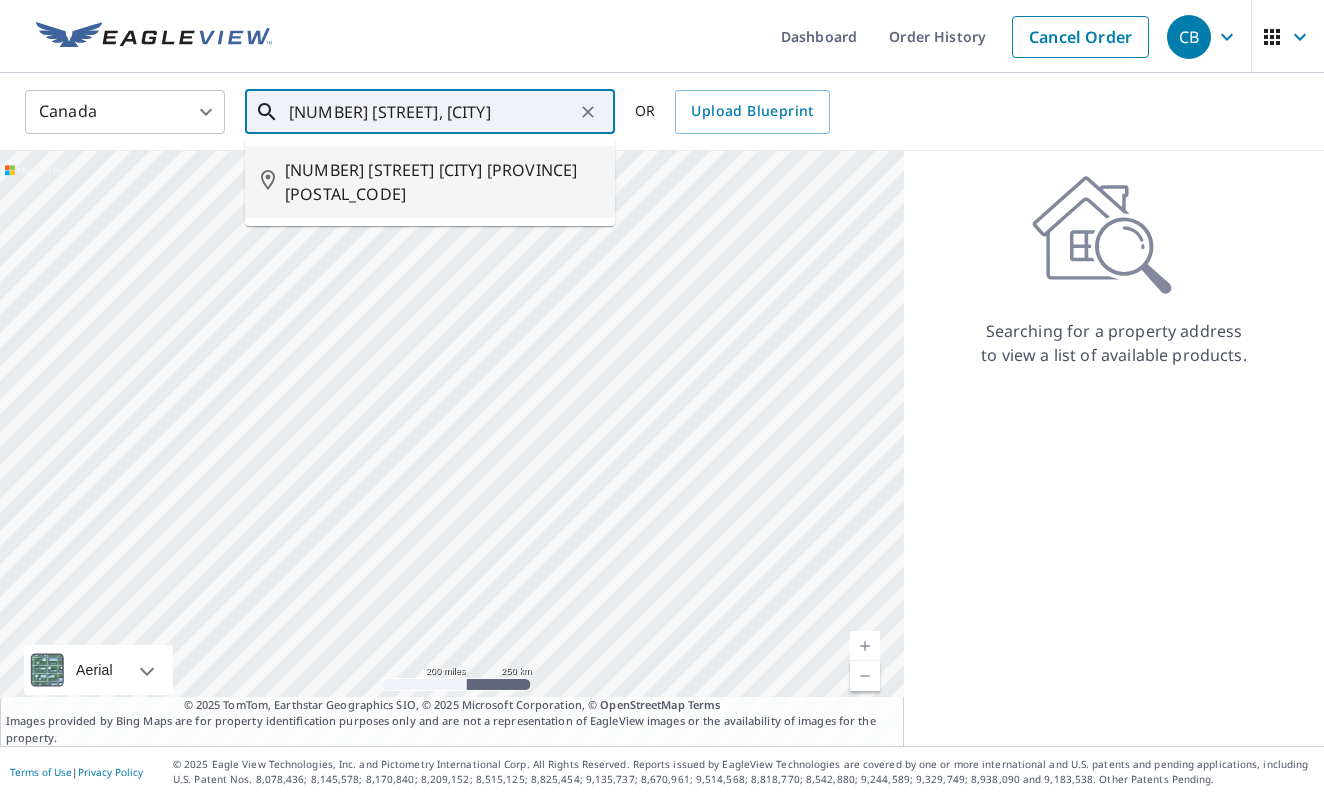 click on "1073 LAWRENCE GRASSI RIDGE CANMORE AB T1W3C3" at bounding box center [442, 182] 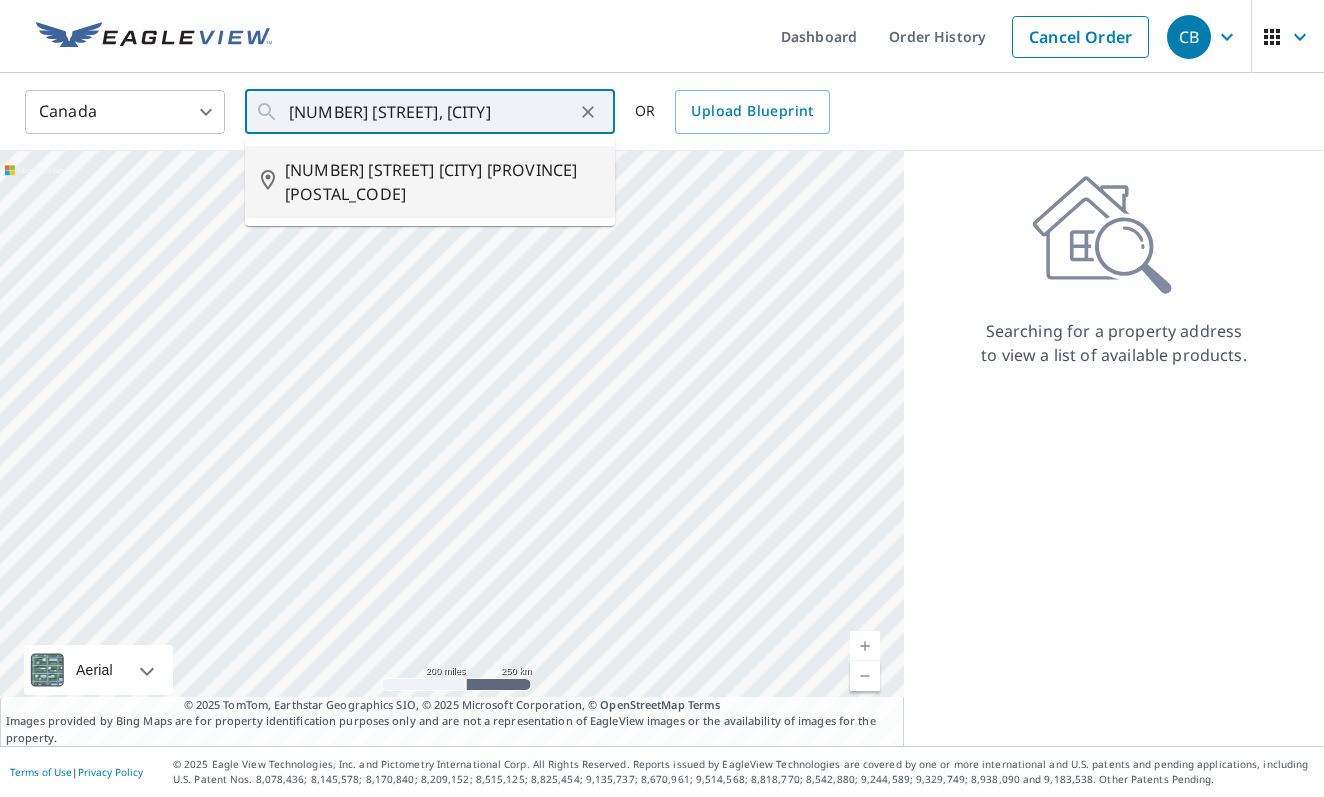type on "1073 LAWRENCE GRASSI RIDGE CANMORE AB T1W3C3" 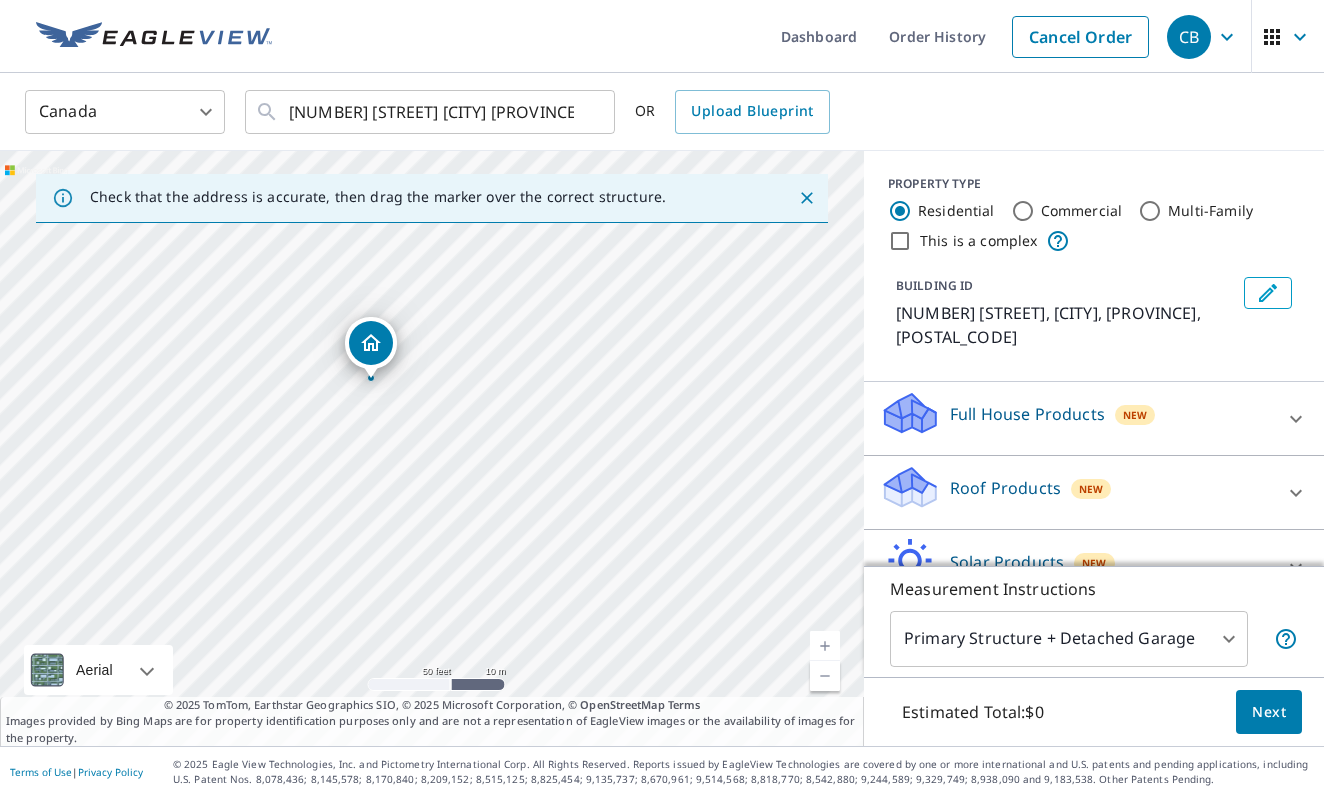 drag, startPoint x: 387, startPoint y: 404, endPoint x: 368, endPoint y: 355, distance: 52.554733 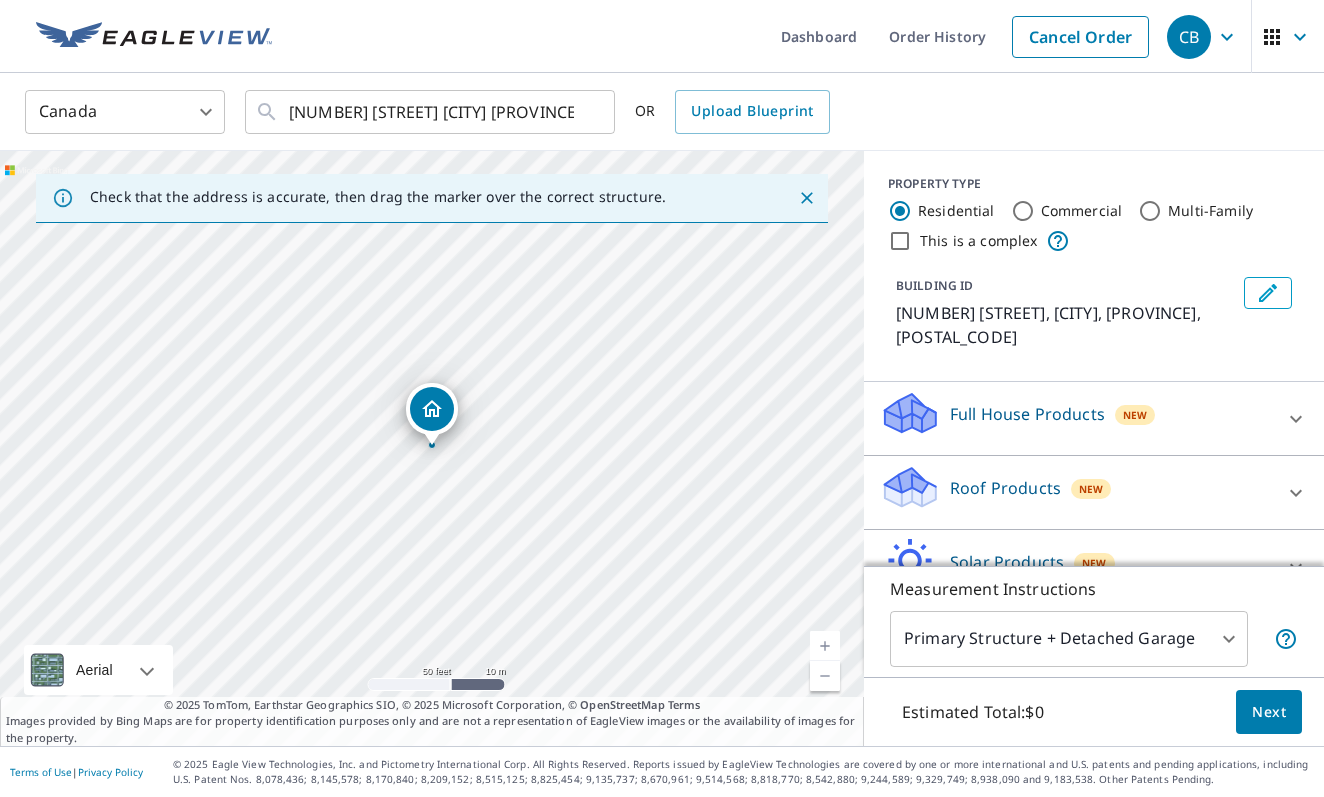 click on "This is a complex" at bounding box center (900, 241) 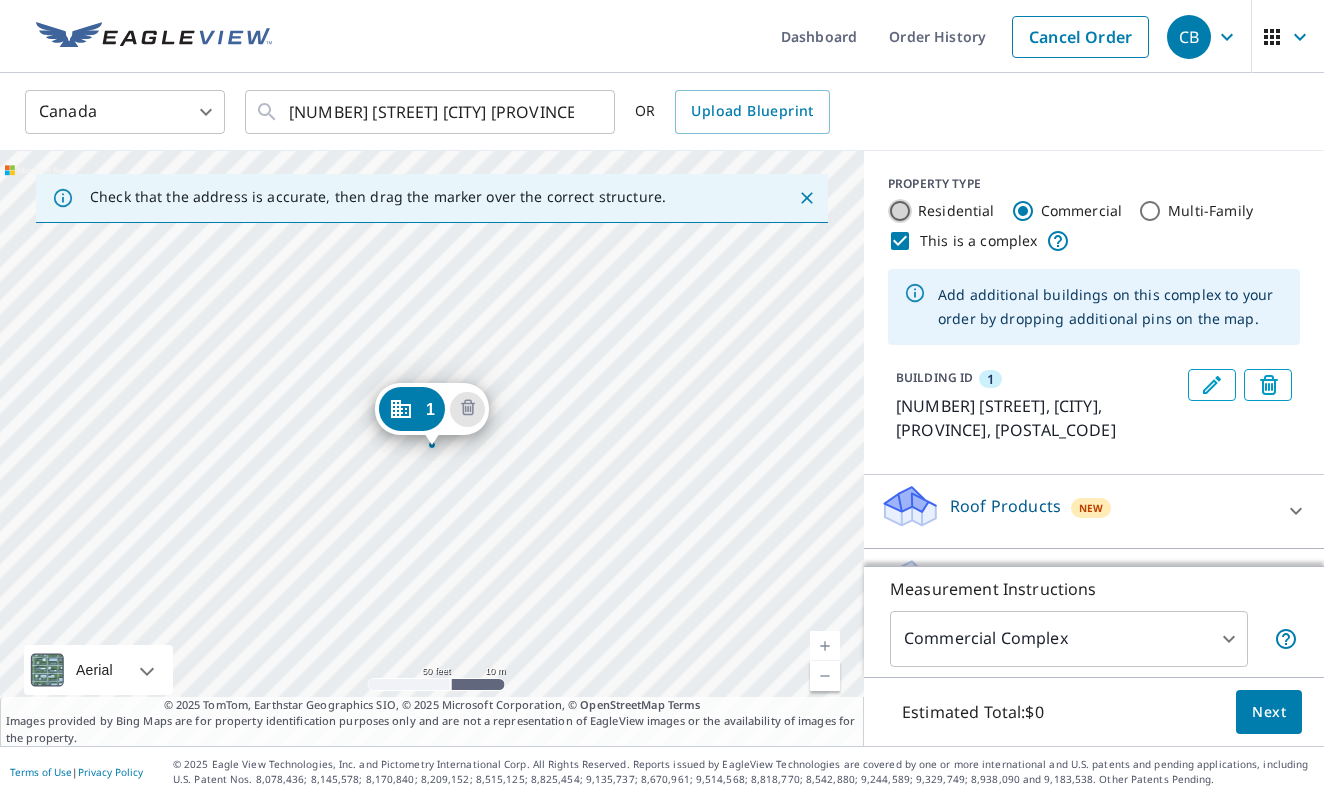 click on "Residential" at bounding box center (900, 211) 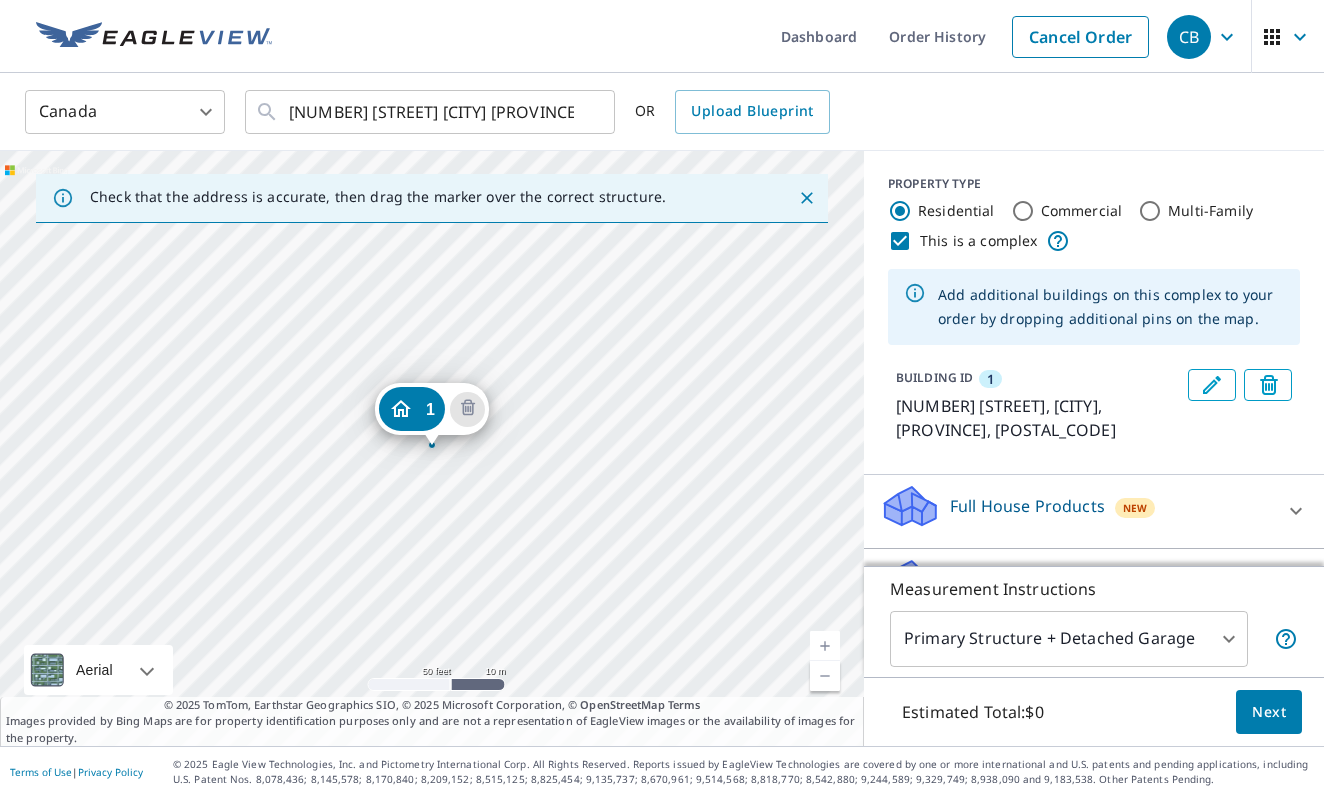 click on "This is a complex" at bounding box center (900, 241) 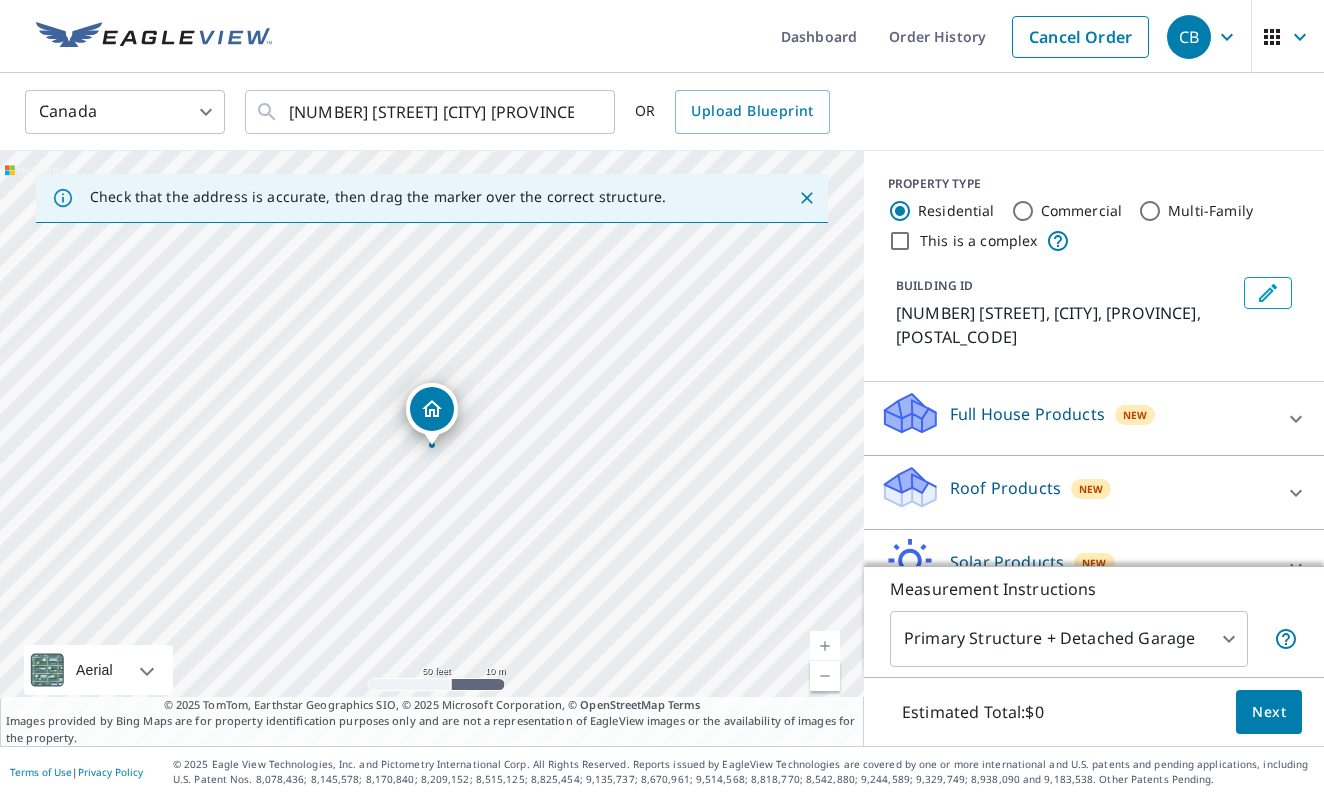 click on "Roof Products New" at bounding box center (1076, 492) 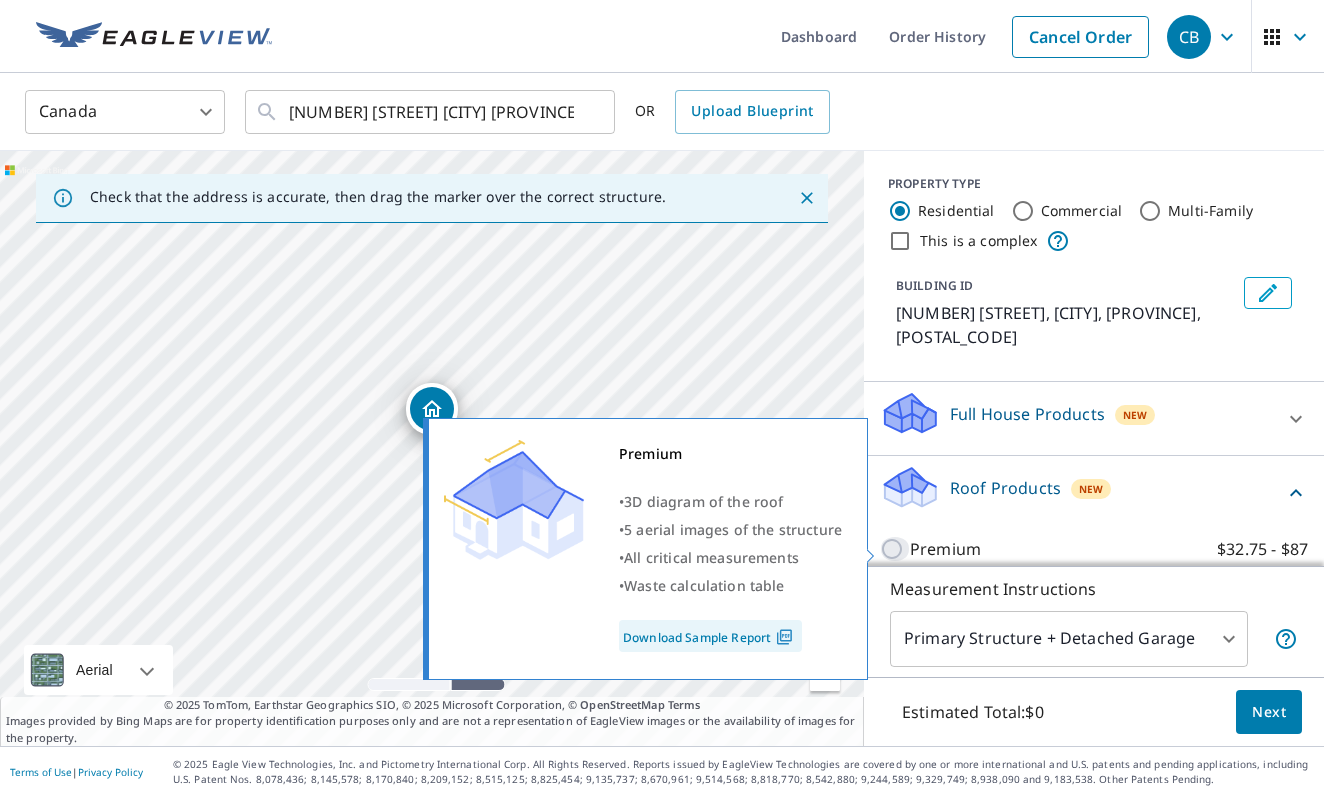 click on "Premium $32.75 - $87" at bounding box center [895, 549] 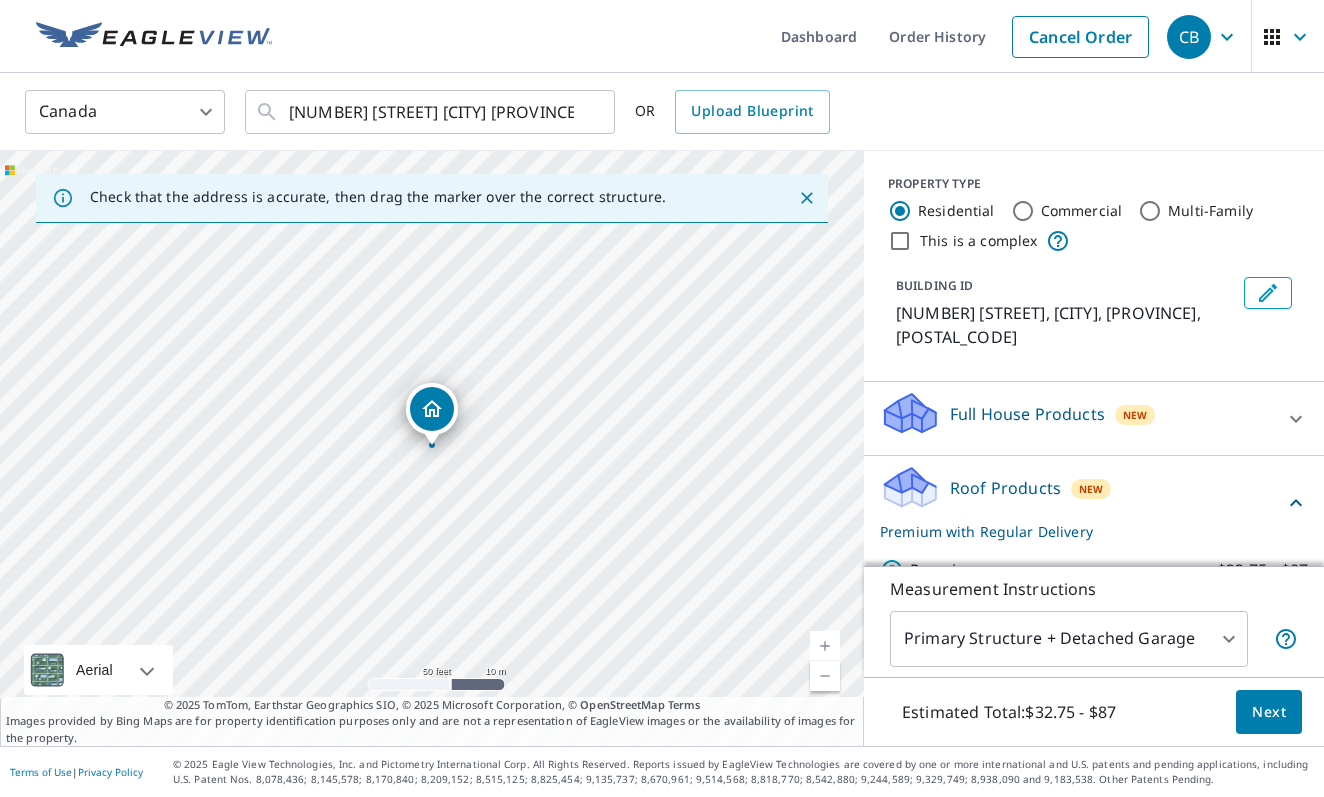 scroll, scrollTop: 0, scrollLeft: 0, axis: both 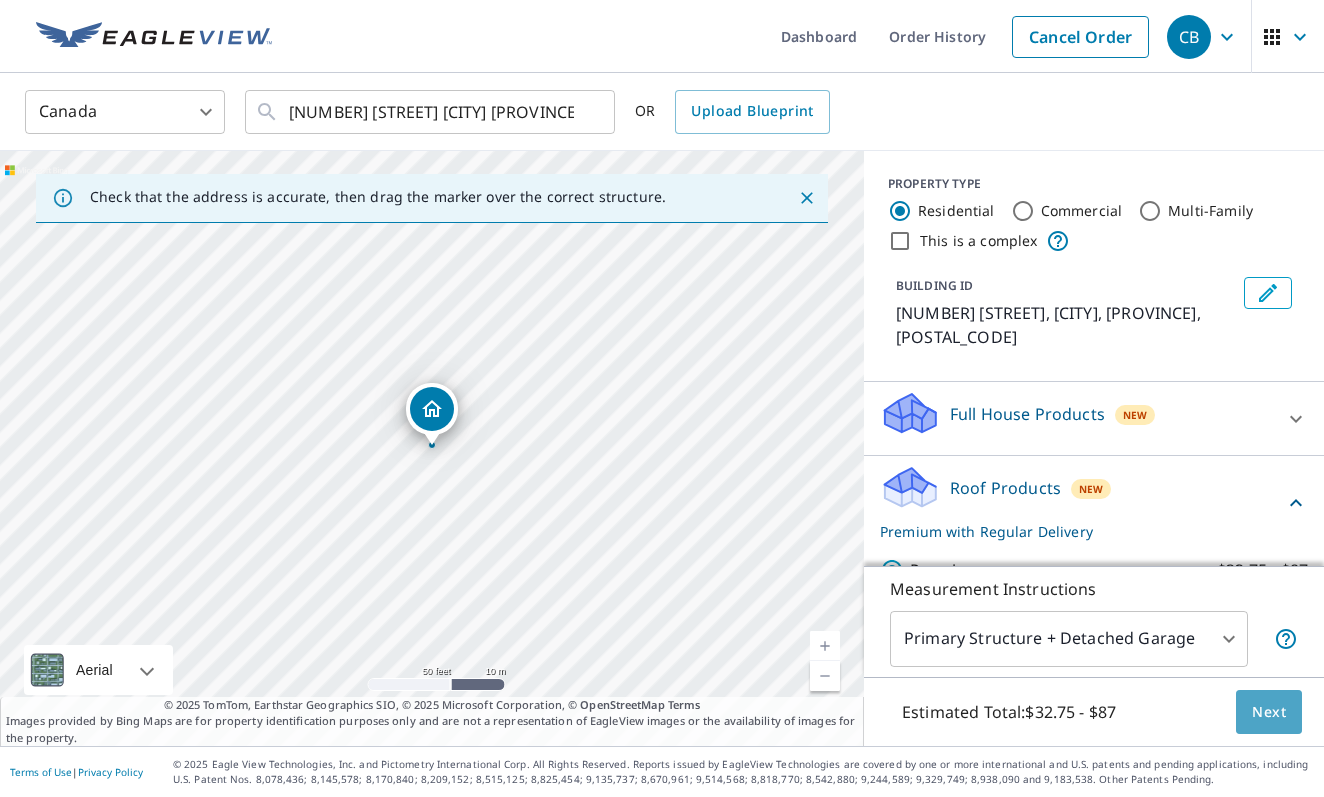 click on "Next" at bounding box center (1269, 712) 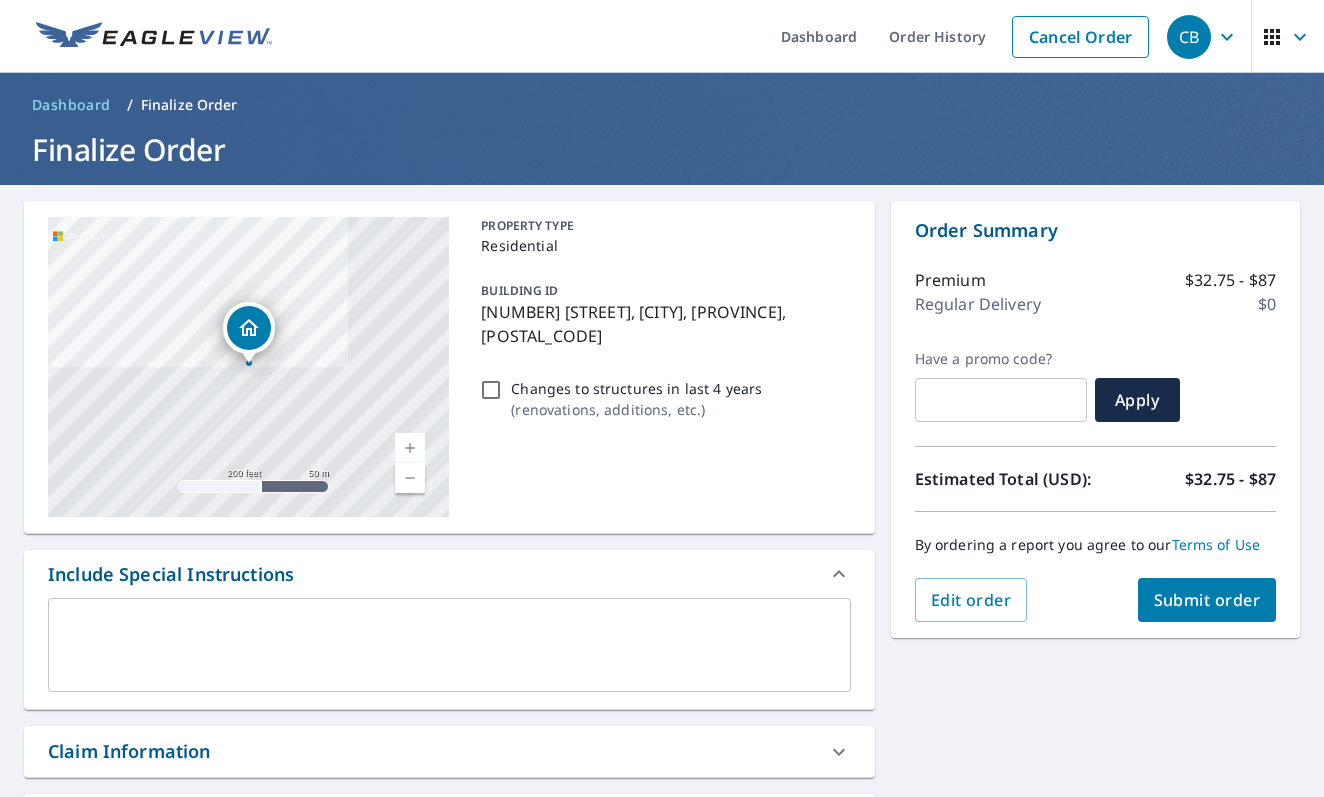 click on "Submit order" at bounding box center (1207, 600) 